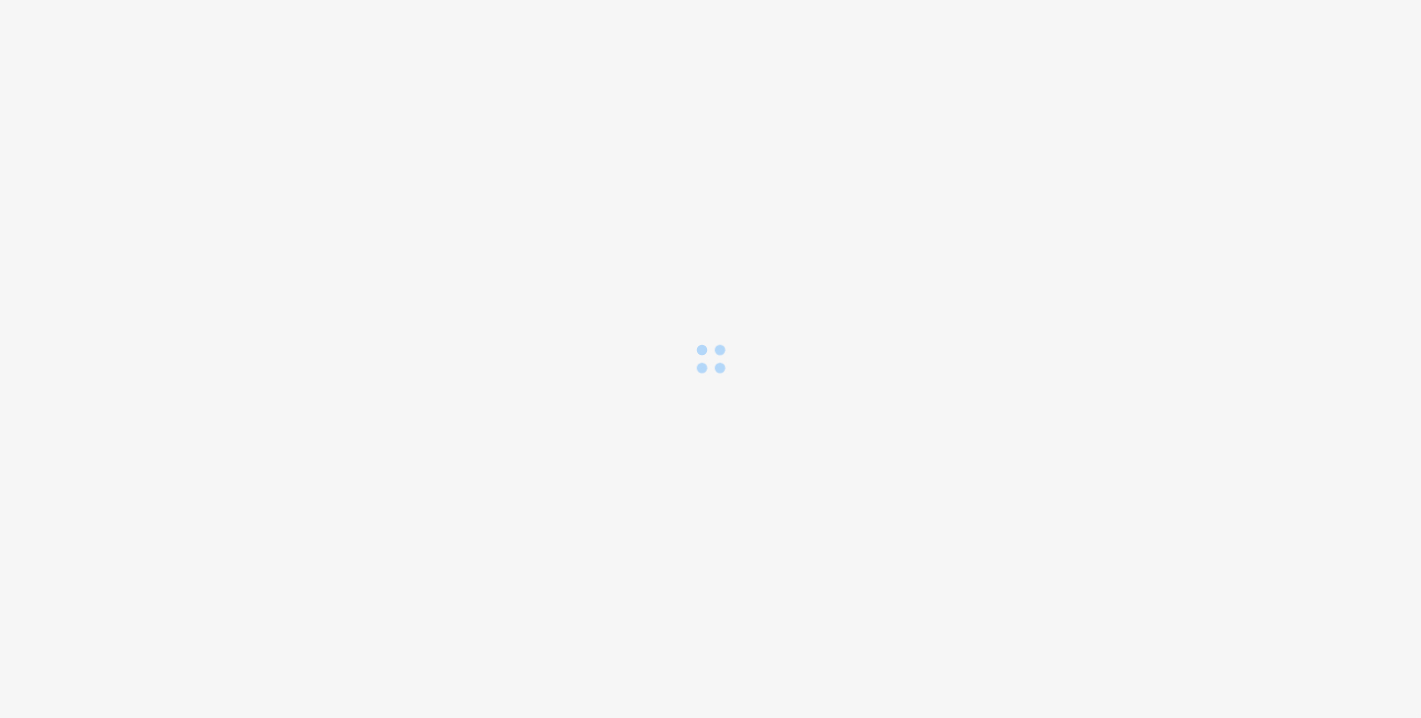 scroll, scrollTop: 0, scrollLeft: 0, axis: both 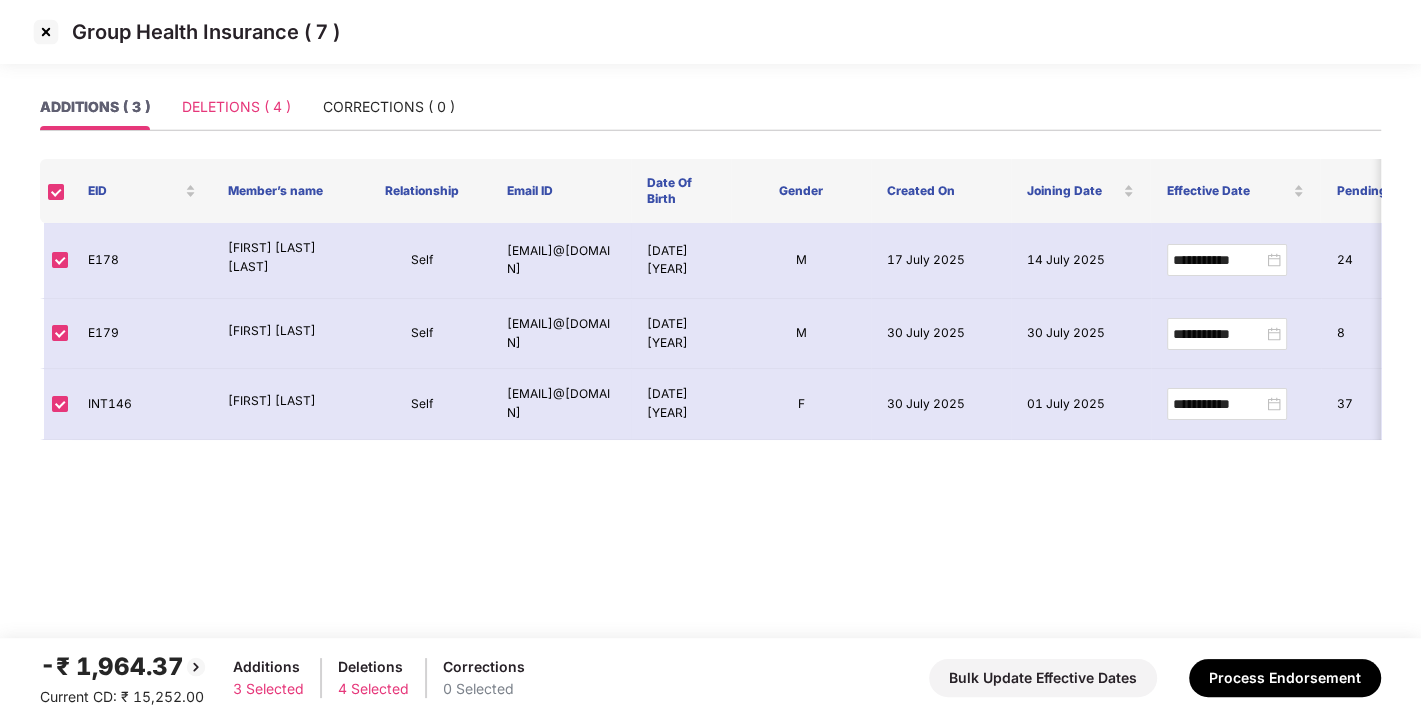 click on "DELETIONS ( 4 )" at bounding box center [236, 107] 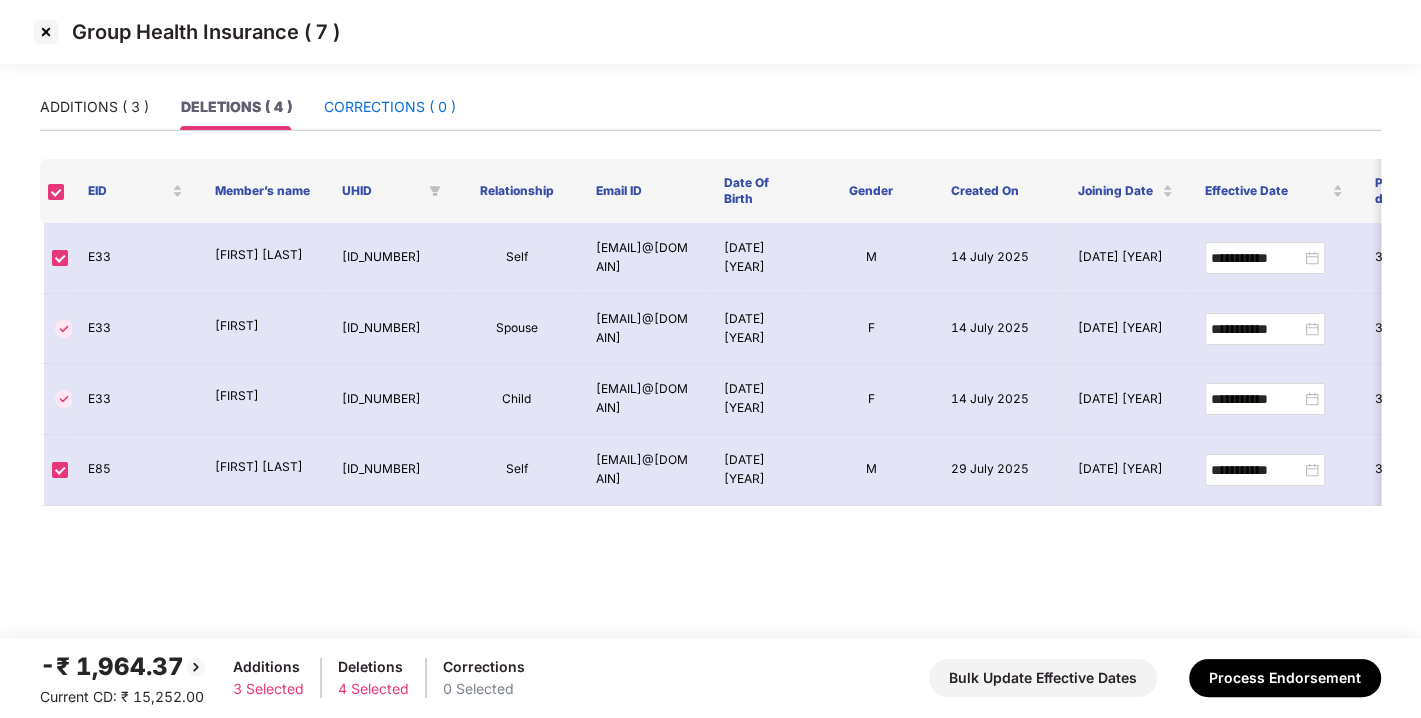 click on "CORRECTIONS ( 0 )" at bounding box center (390, 107) 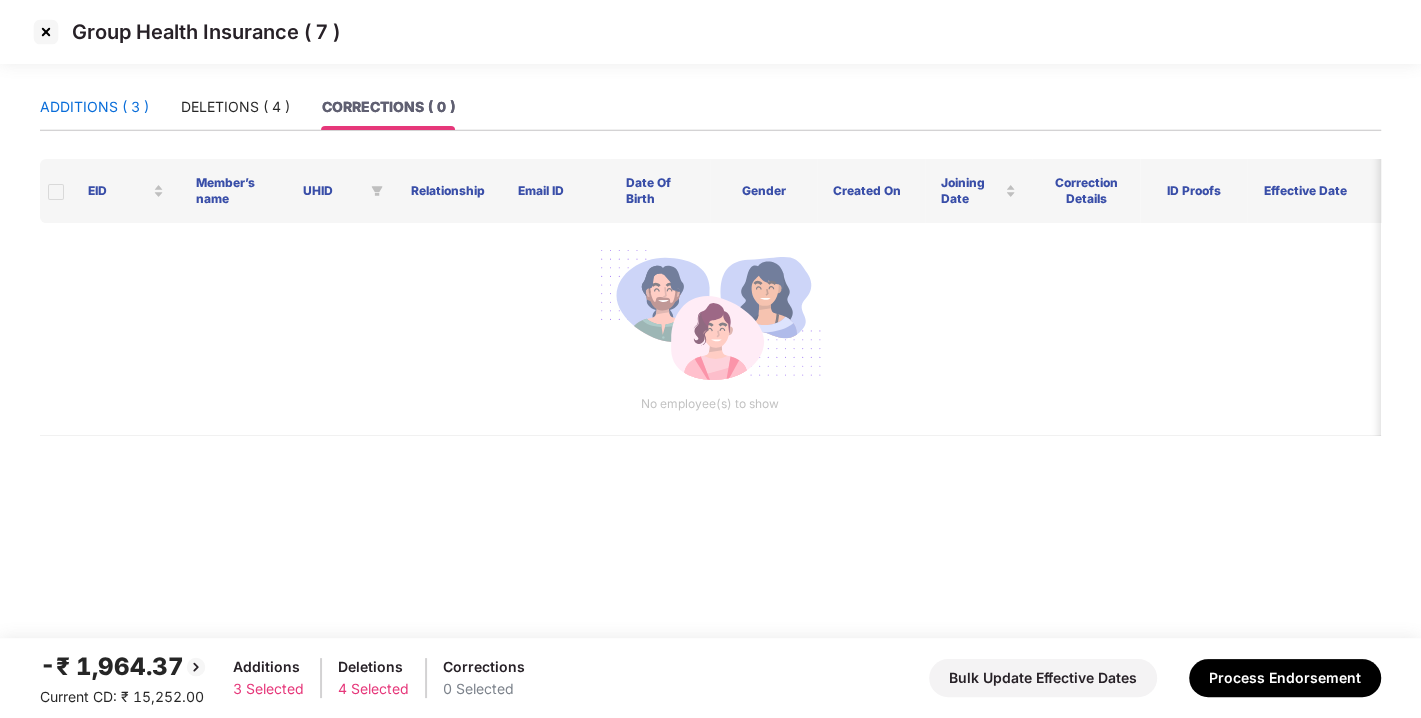 click on "ADDITIONS ( 3 )" at bounding box center [94, 107] 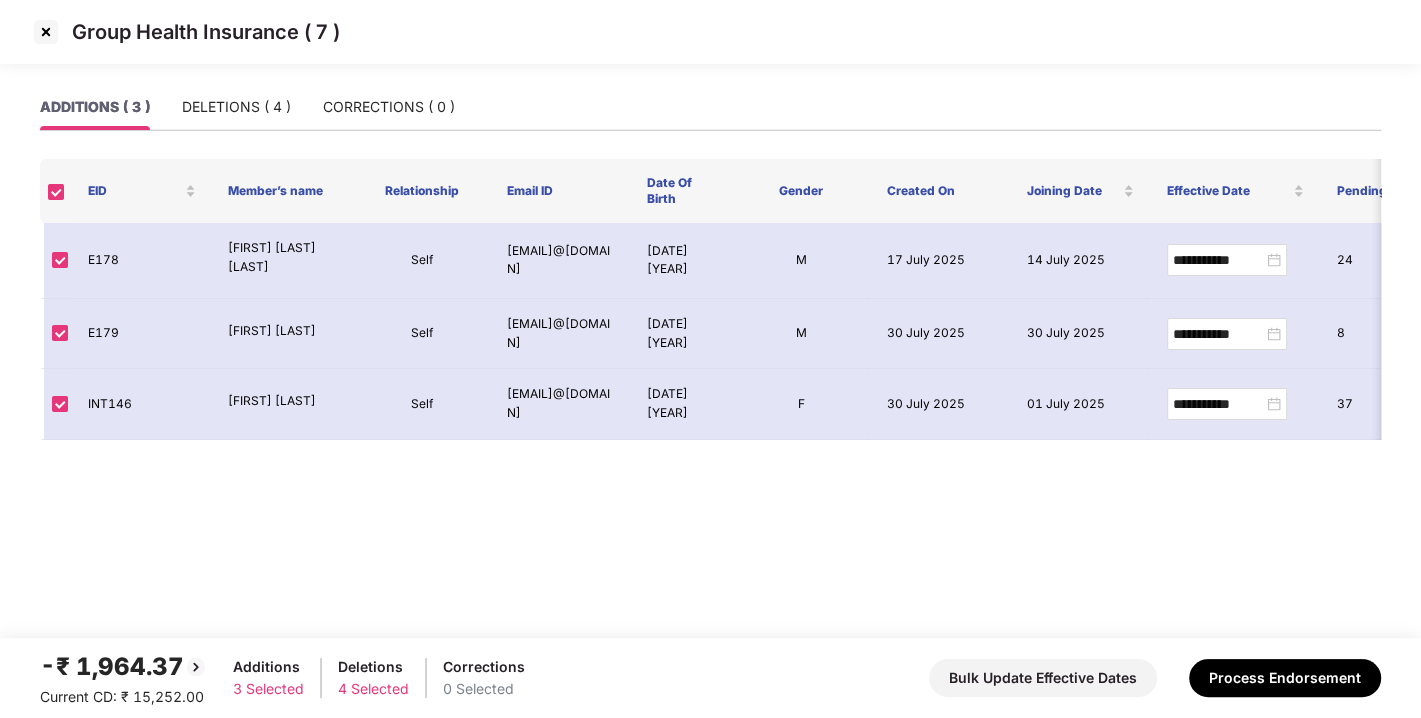 click on "ADDITIONS ( 3 ) DELETIONS ( 4 ) CORRECTIONS ( 0 )" at bounding box center [247, 107] 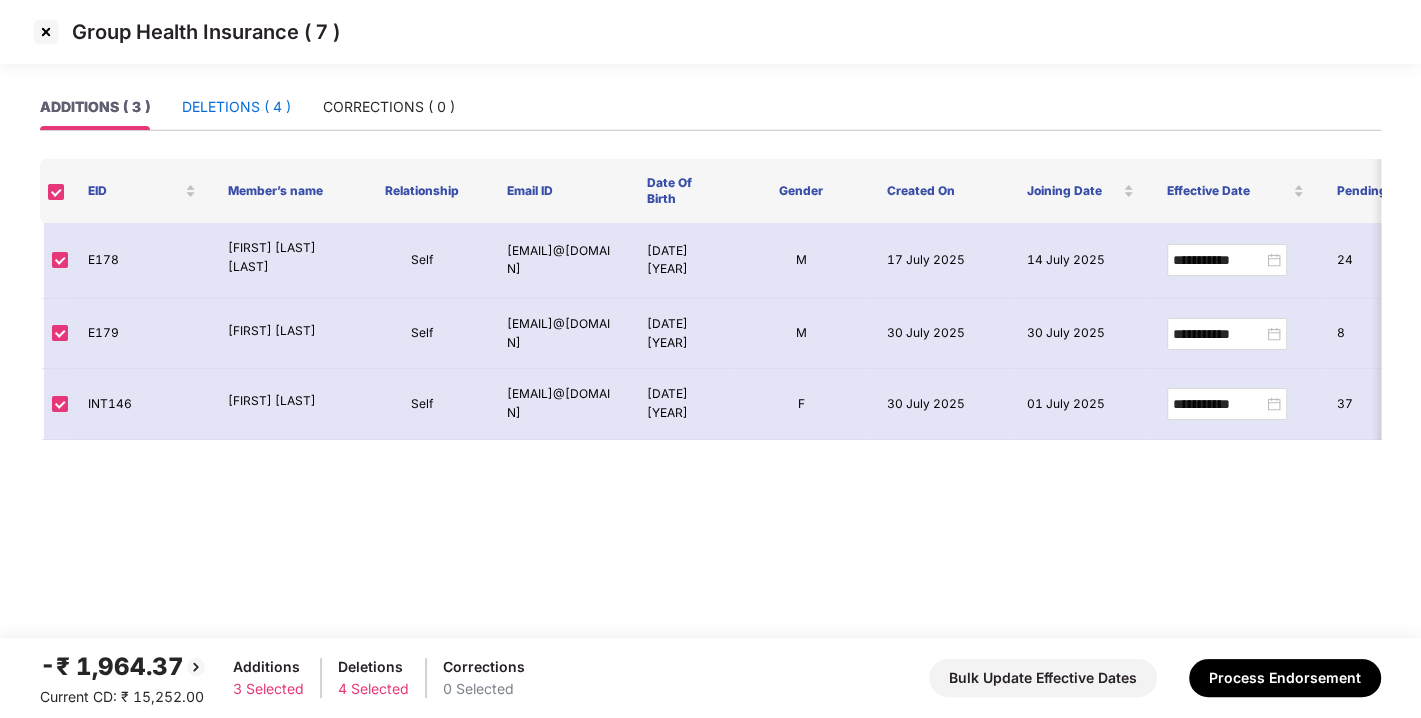 click on "DELETIONS ( 4 )" at bounding box center [236, 107] 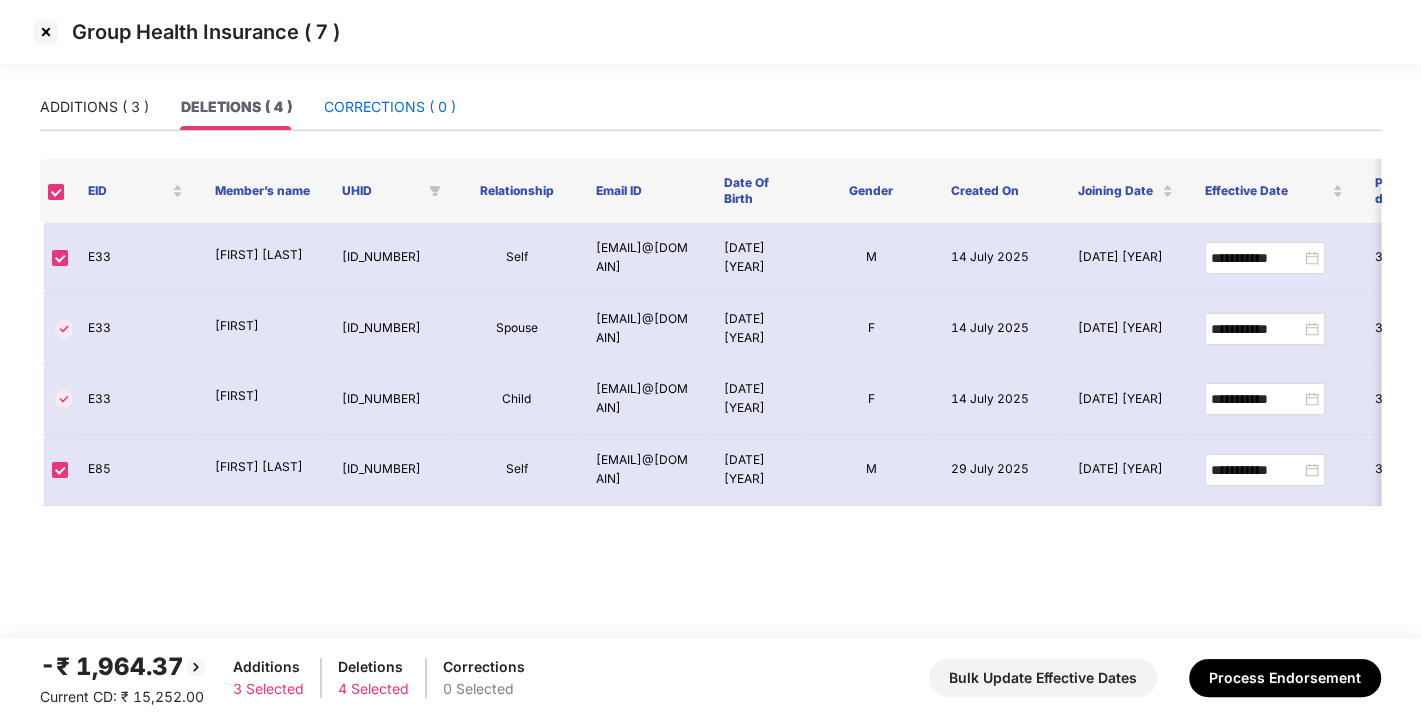 click on "CORRECTIONS ( 0 )" at bounding box center (390, 107) 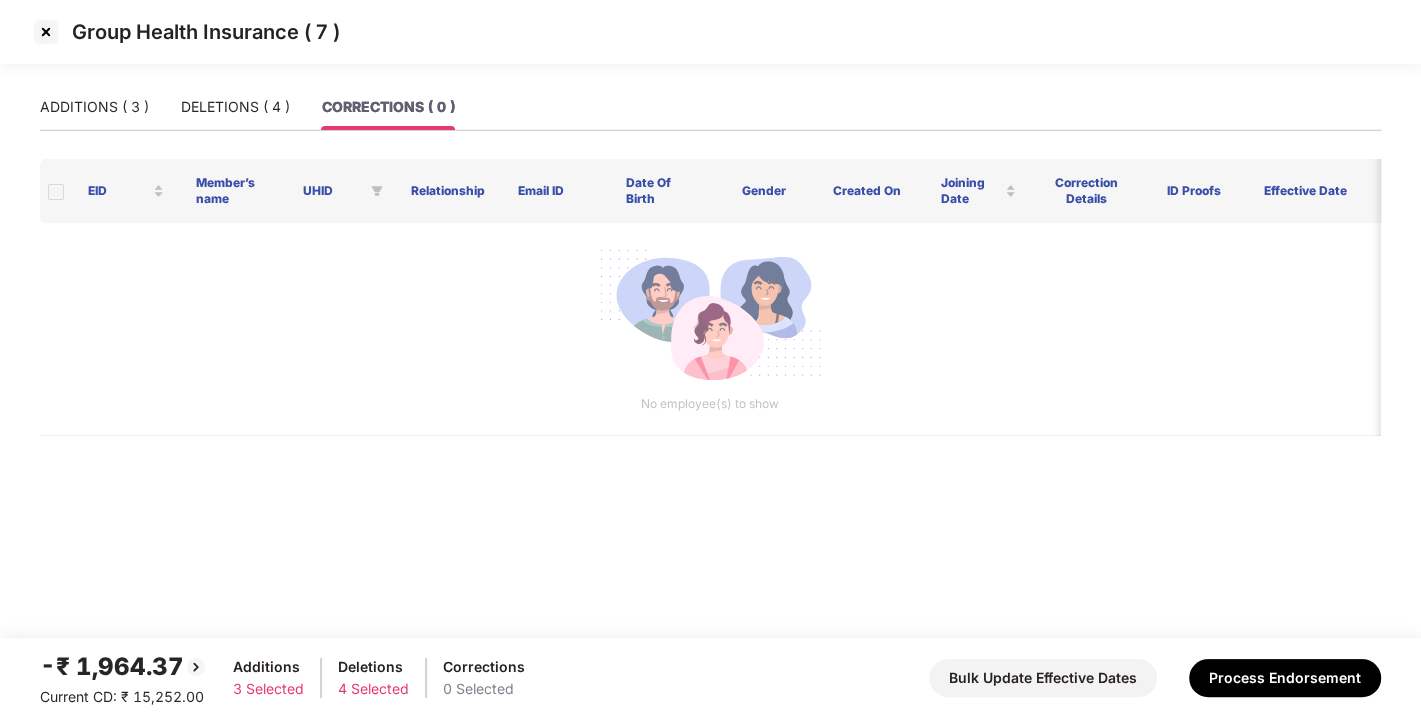 click at bounding box center [710, 317] 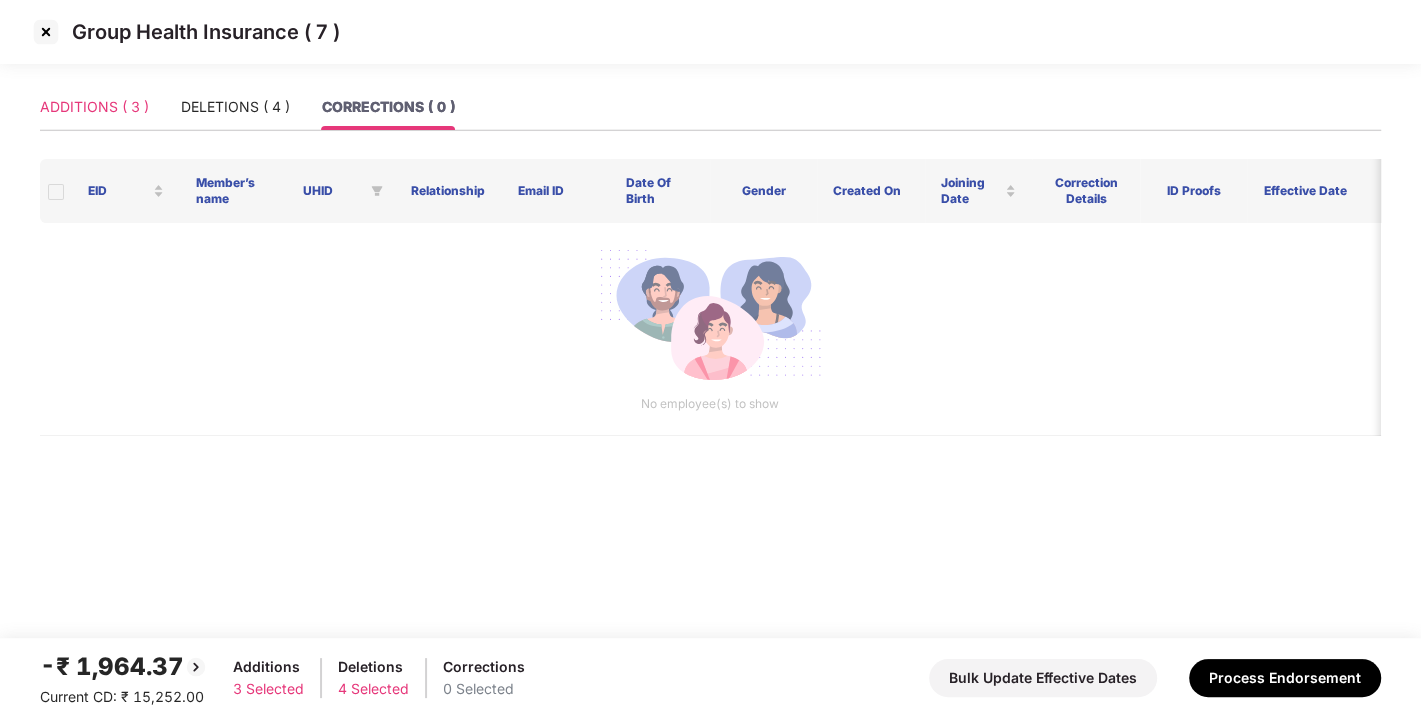 click on "ADDITIONS ( 3 )" at bounding box center (94, 107) 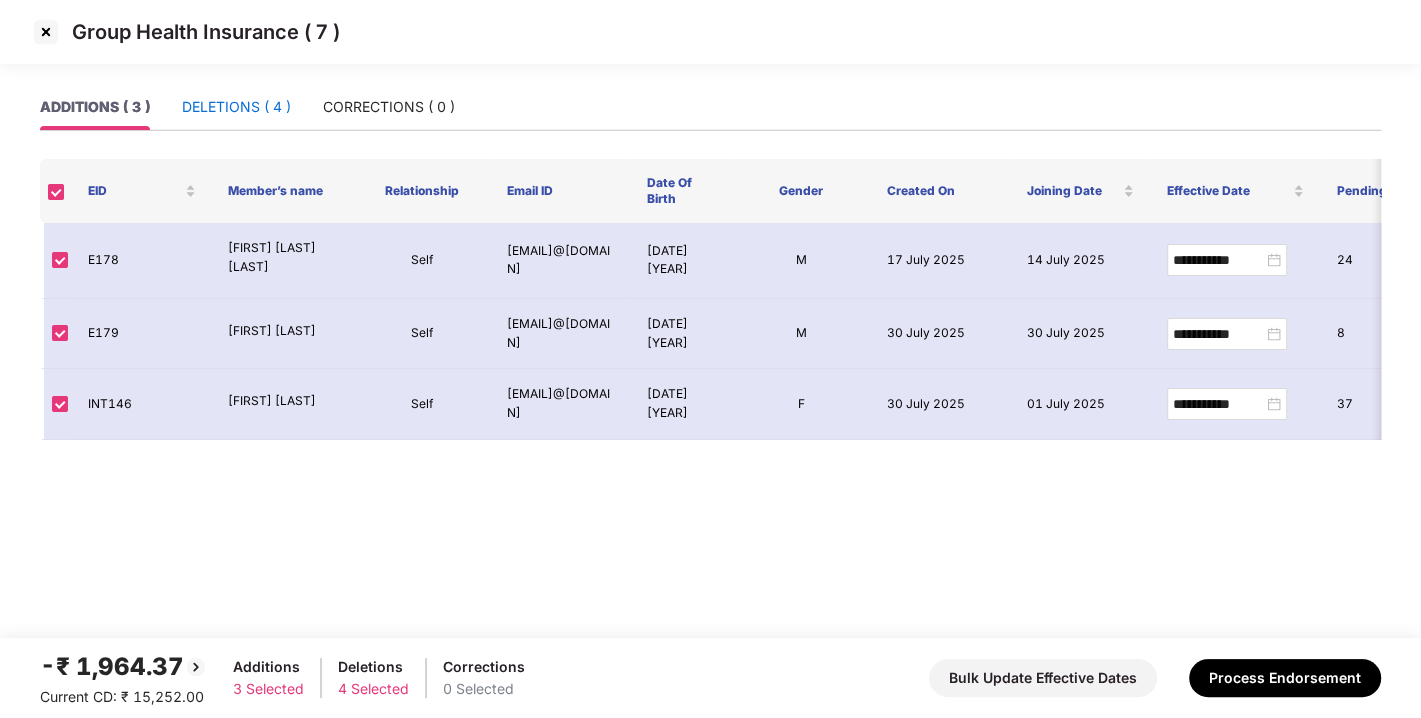 click on "DELETIONS ( 4 )" at bounding box center [236, 107] 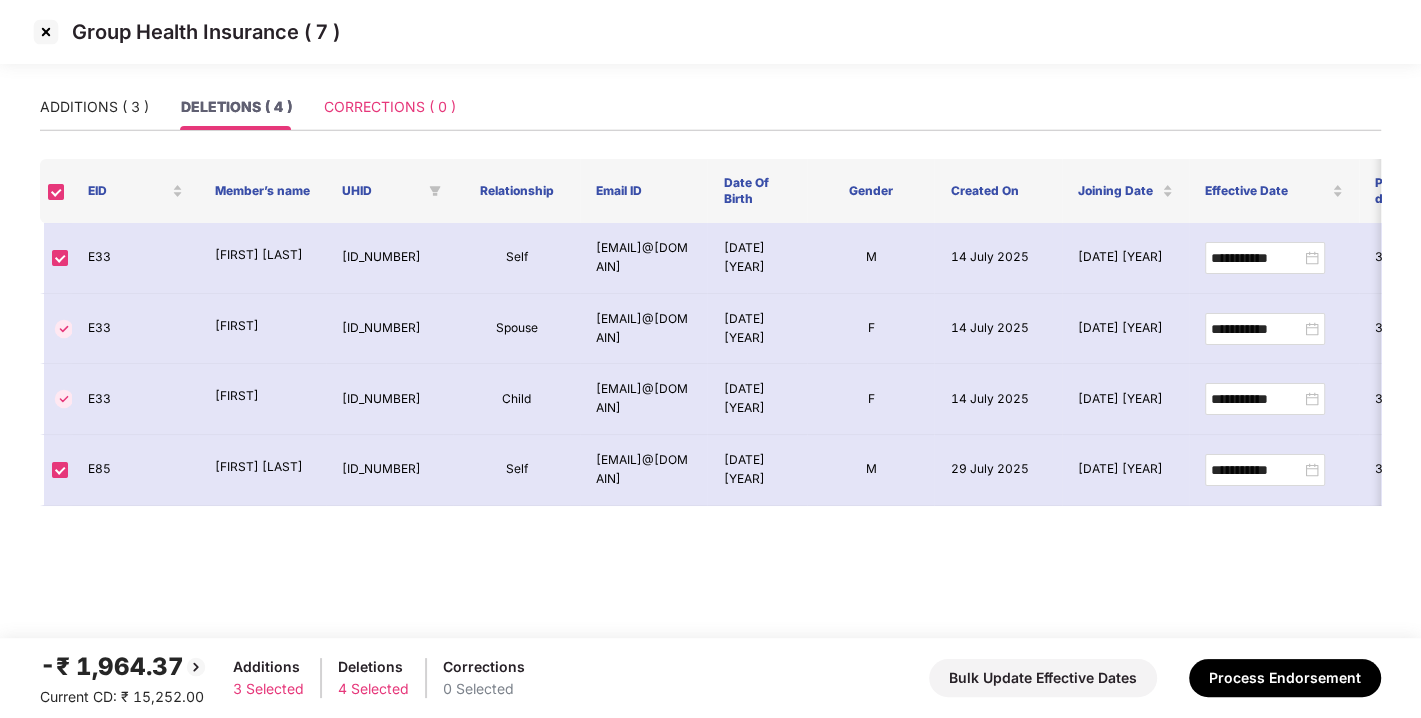 click on "CORRECTIONS ( 0 )" at bounding box center [390, 107] 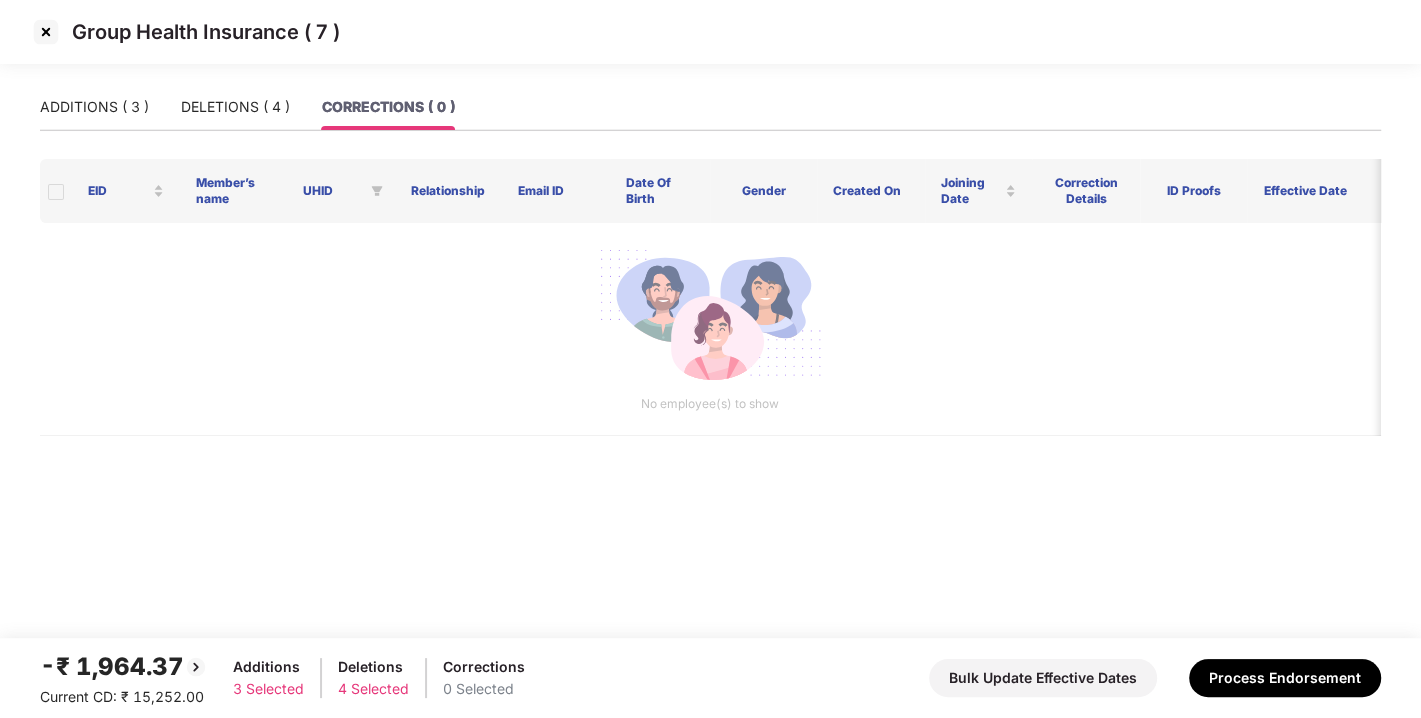 click on "ADDITIONS ( 3 ) DELETIONS ( 4 ) CORRECTIONS ( 0 ) EID Member’s name [FIRST] [LAST] UHID Relationship Email ID Date Of Birth Gender Created On Joining Date Correction Details ID Proofs Effective Date Pending days Rate Premium                                 No employee(s) to show" at bounding box center [710, 361] 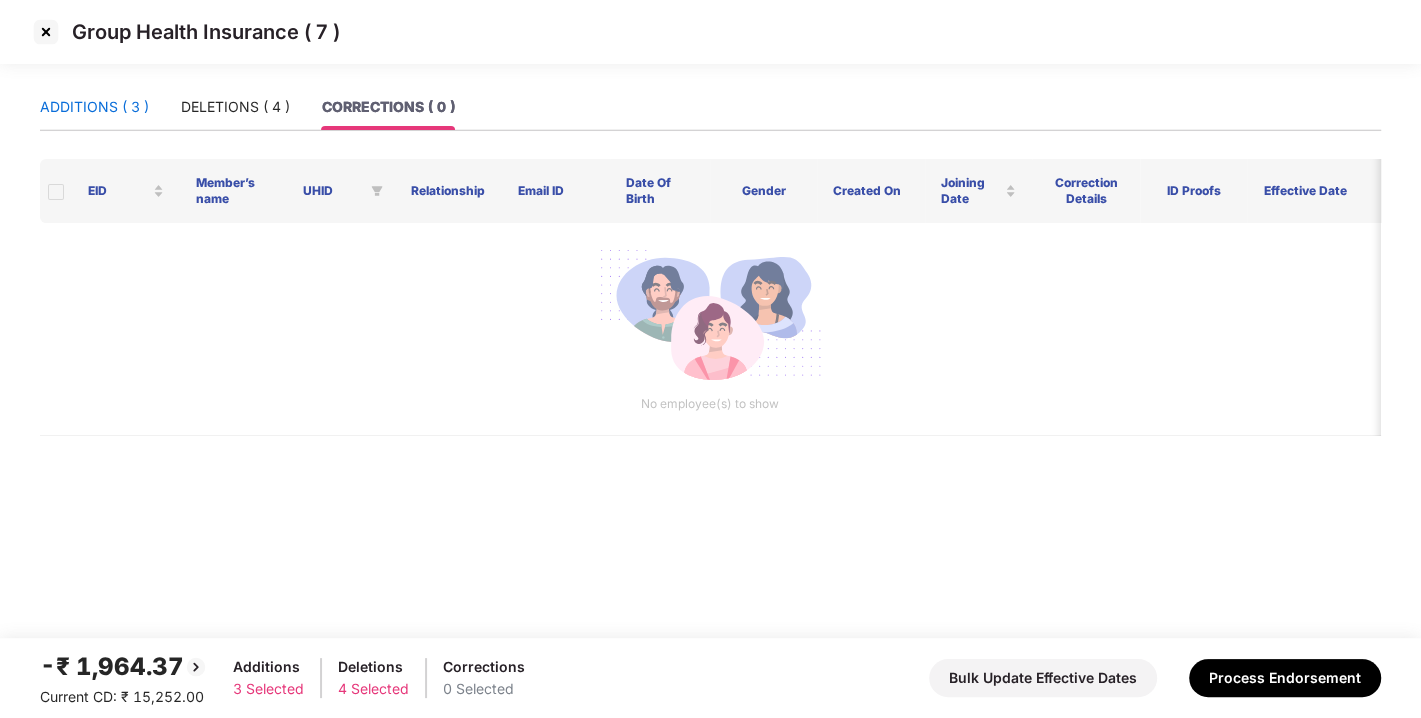 click on "ADDITIONS ( 3 )" at bounding box center [94, 107] 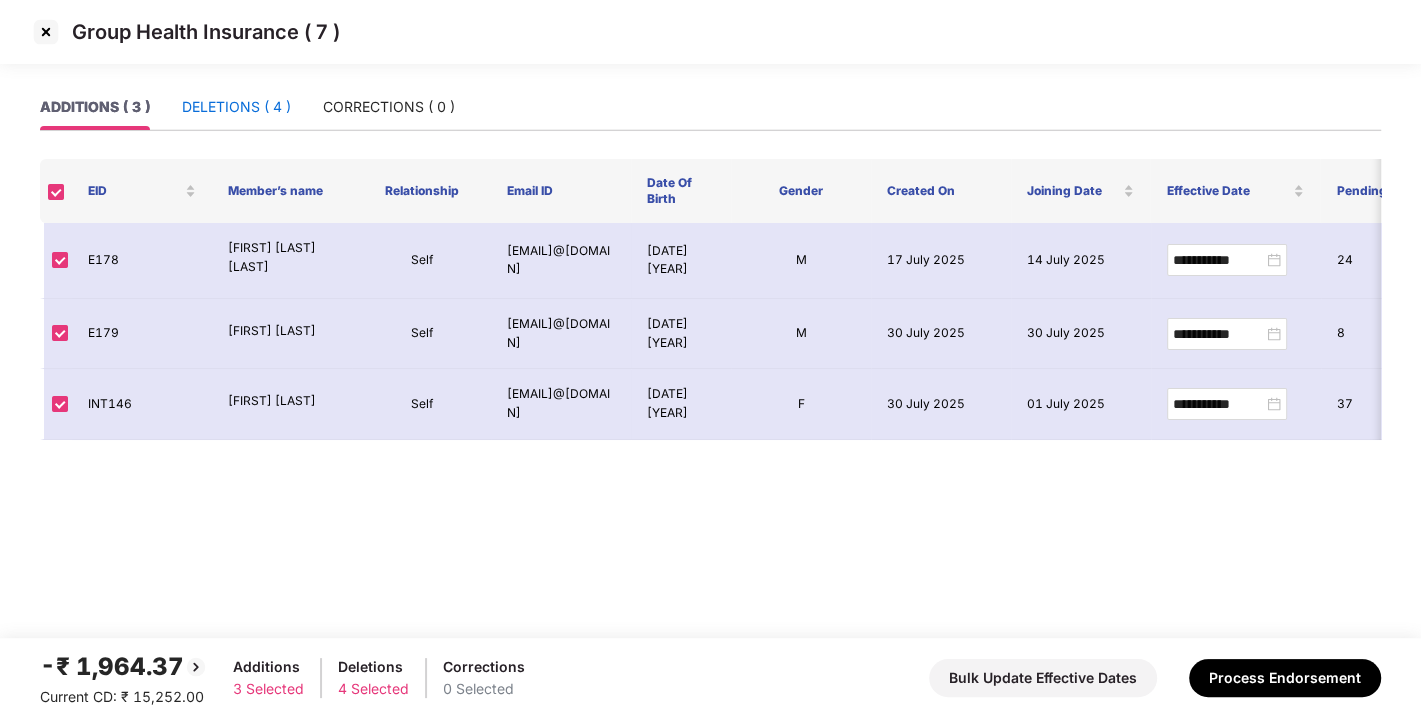 click on "DELETIONS ( 4 )" at bounding box center (236, 107) 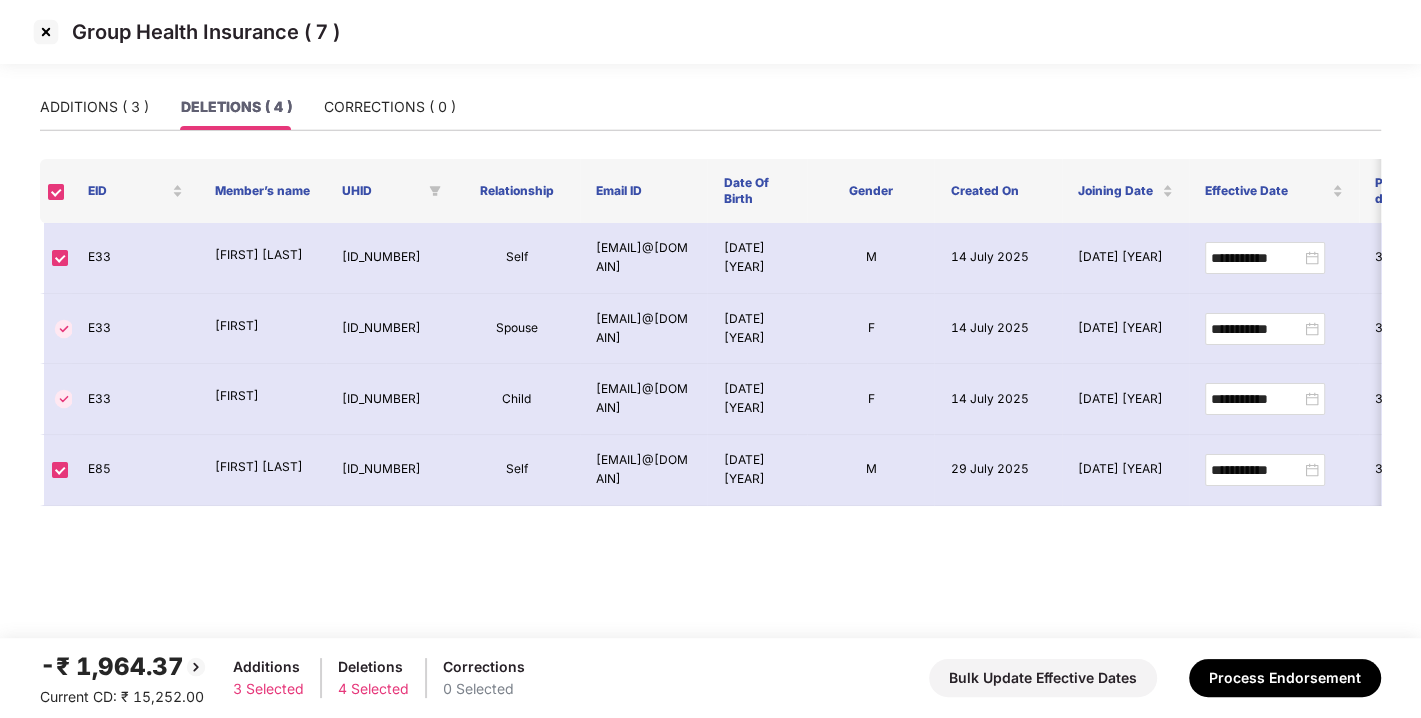 click on "ADDITIONS ( 3 ) DELETIONS ( 4 ) CORRECTIONS ( 0 )" at bounding box center [710, 107] 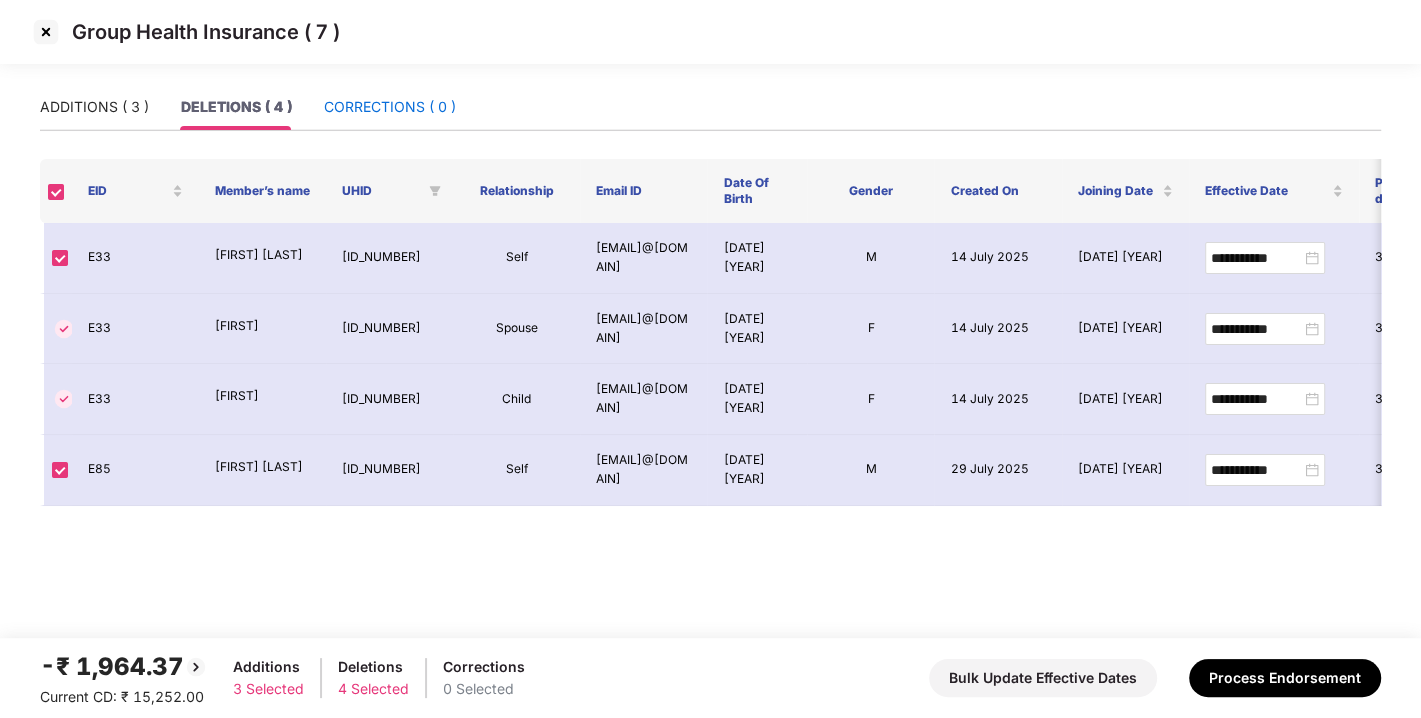 click on "CORRECTIONS ( 0 )" at bounding box center [390, 107] 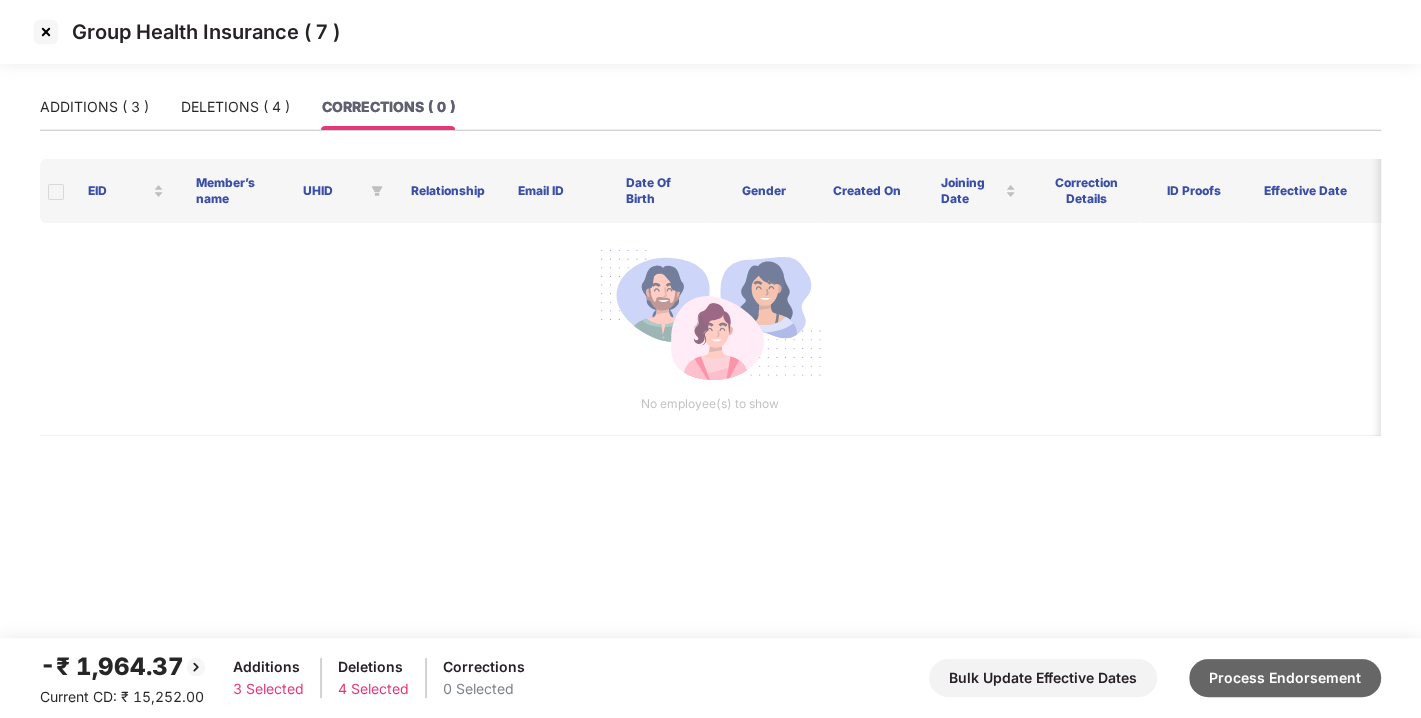 click on "Process Endorsement" at bounding box center (1285, 678) 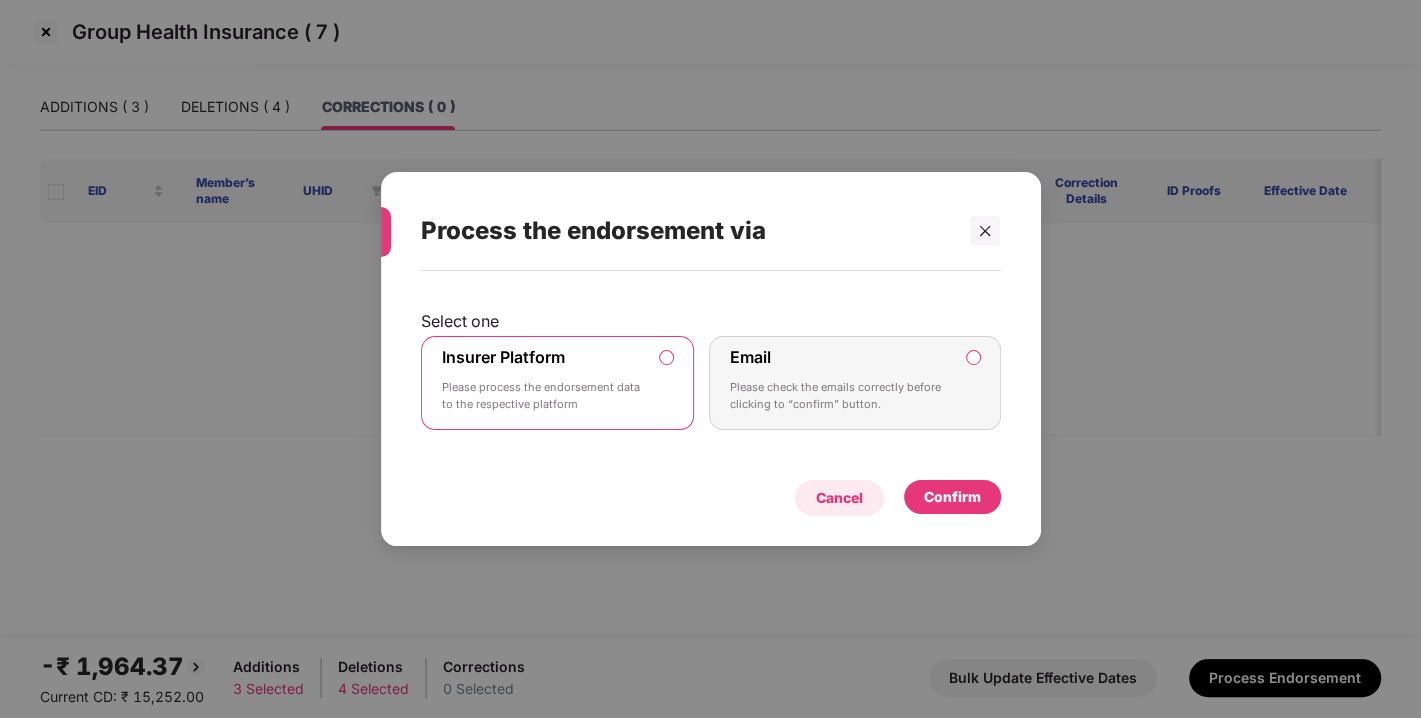 click on "Cancel" at bounding box center [839, 498] 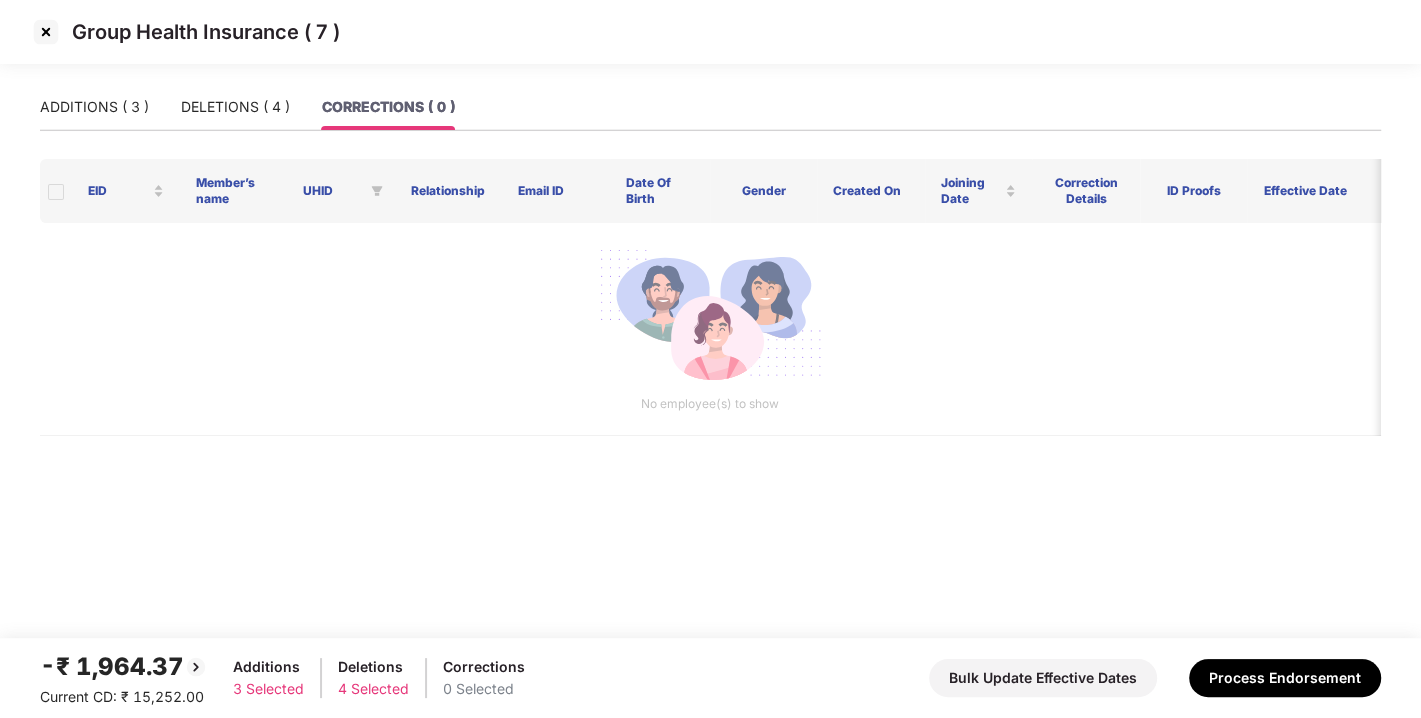 drag, startPoint x: 16, startPoint y: 29, endPoint x: 30, endPoint y: 28, distance: 14.035668 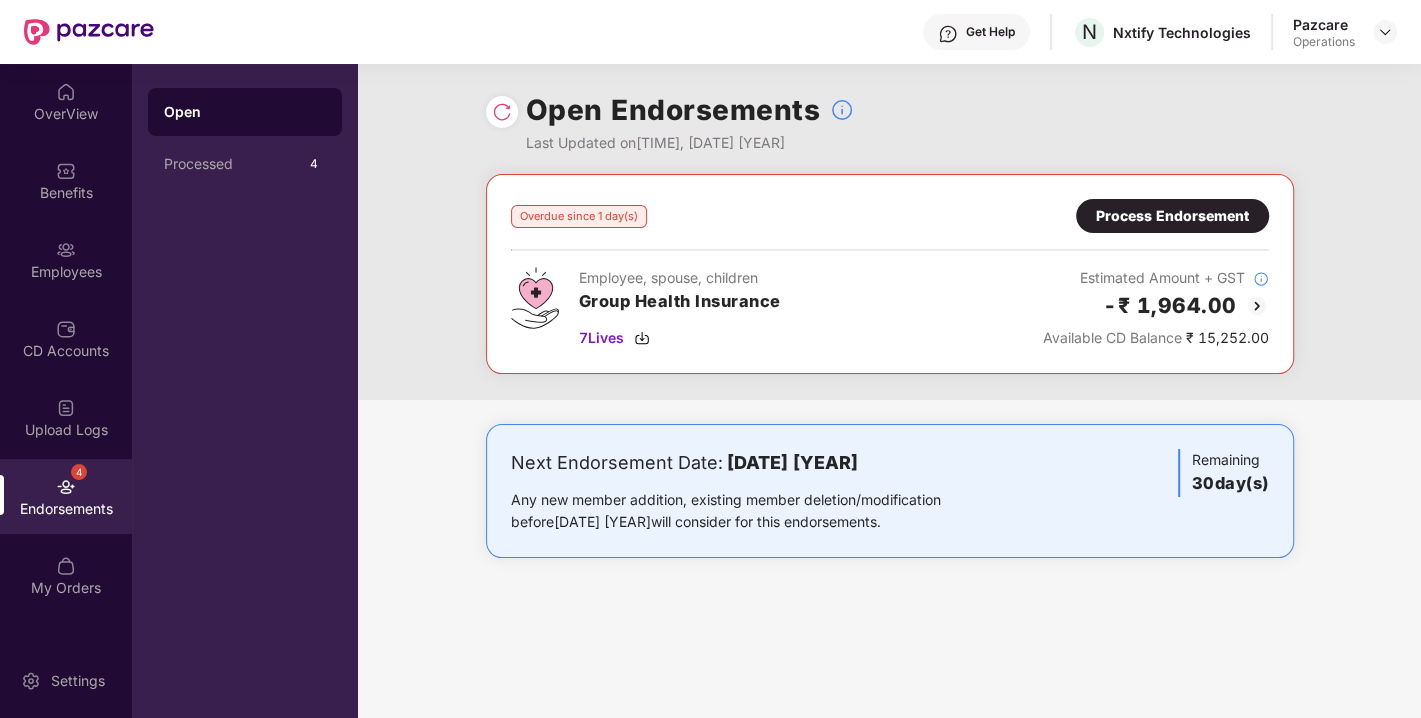 click on "Process Endorsement" at bounding box center [1172, 216] 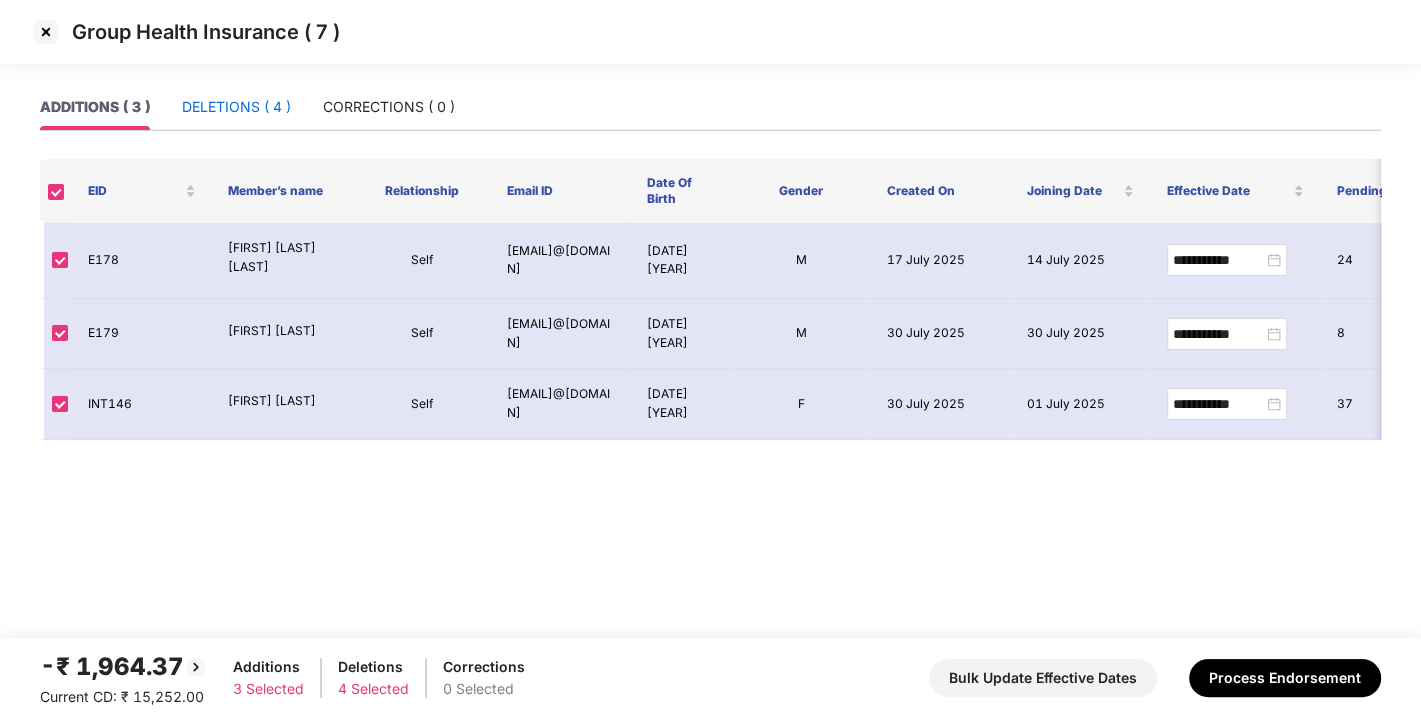 click on "DELETIONS ( 4 )" at bounding box center [236, 107] 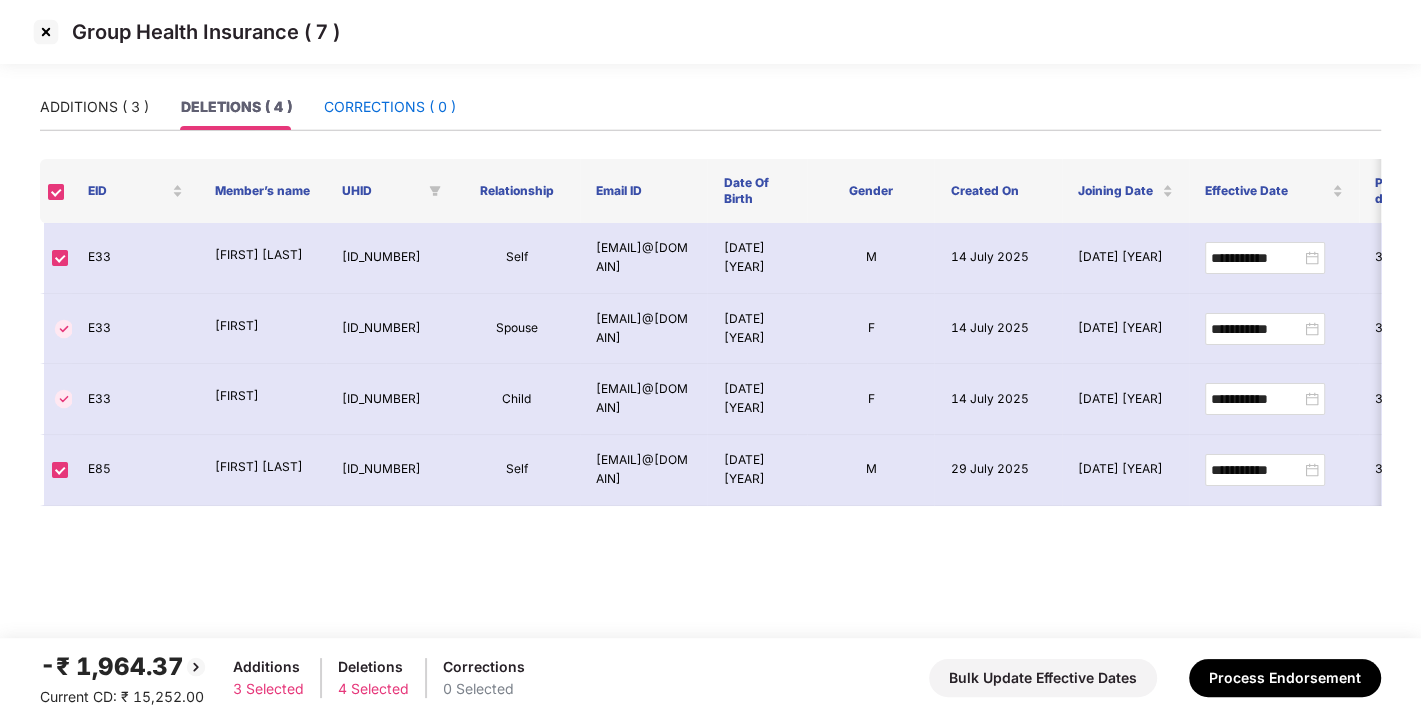 click on "CORRECTIONS ( 0 )" at bounding box center [390, 107] 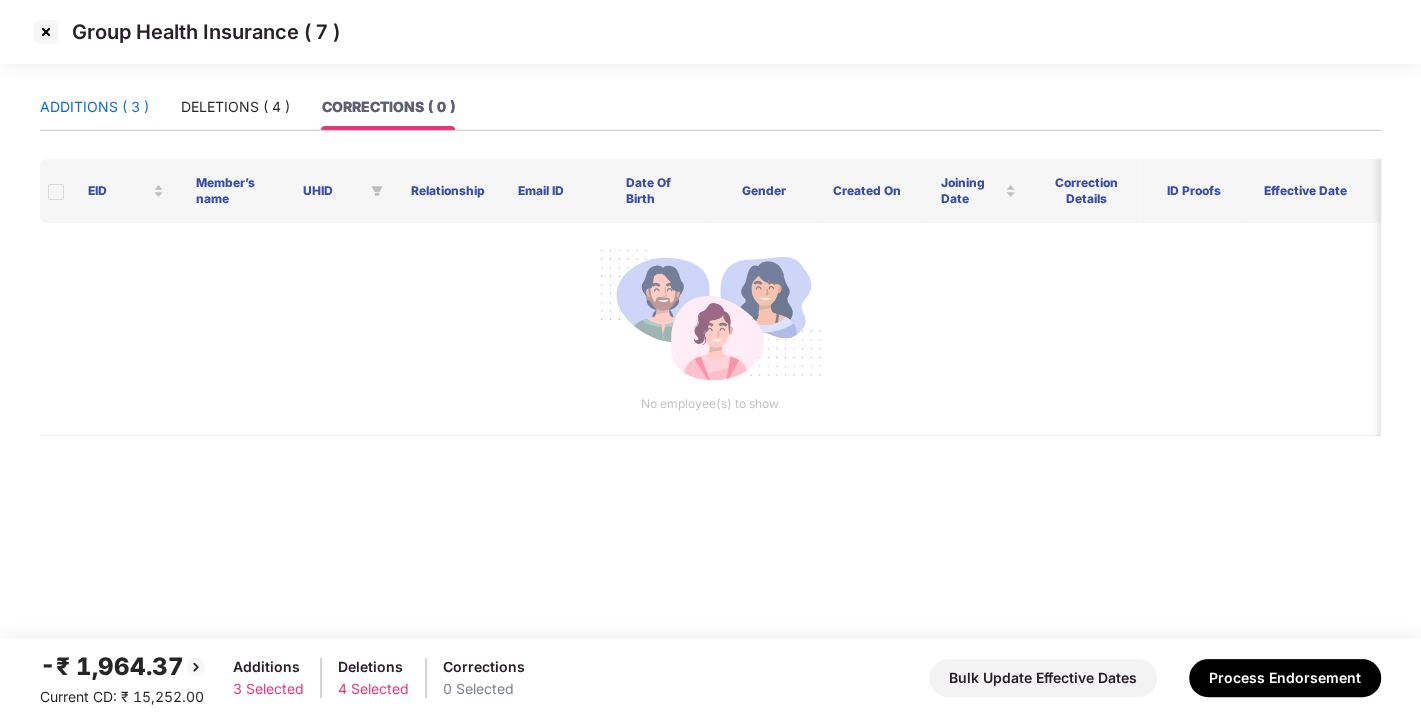 click on "ADDITIONS ( 3 )" at bounding box center [94, 107] 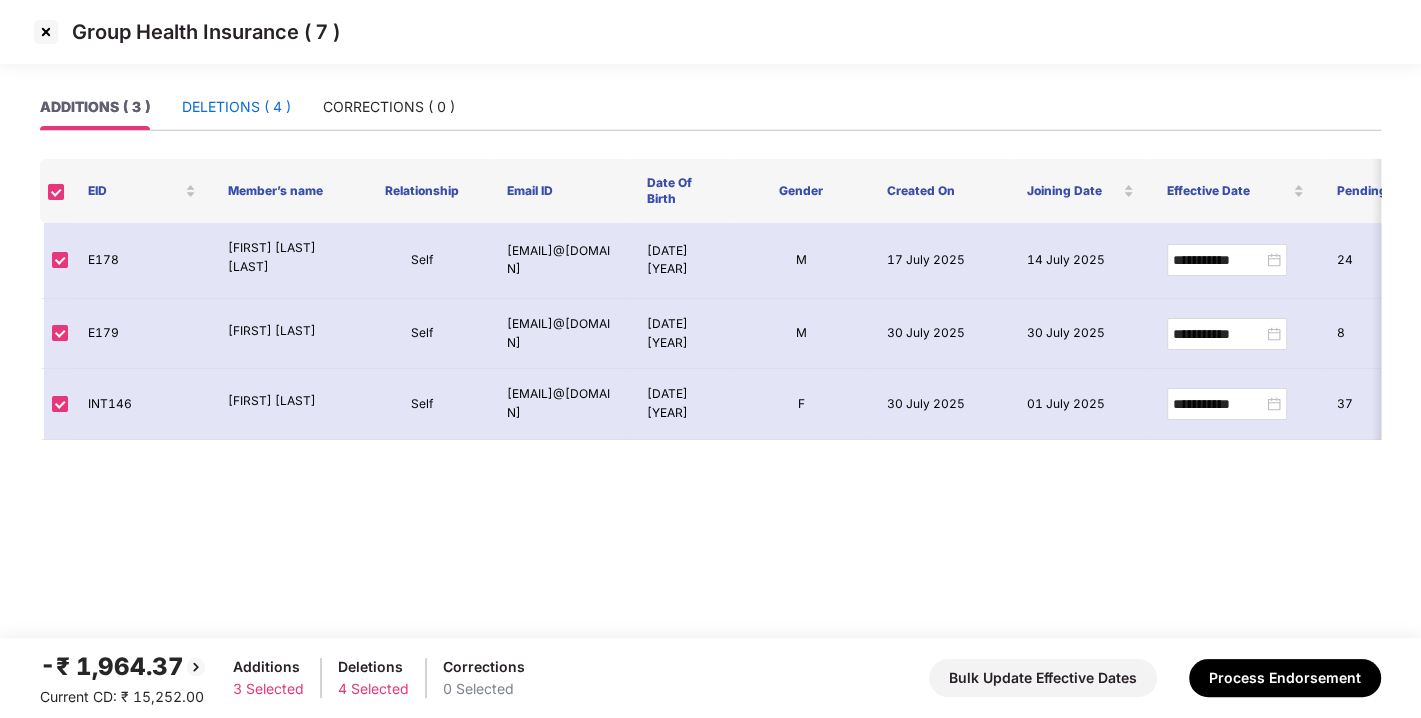 click on "DELETIONS ( 4 )" at bounding box center (236, 107) 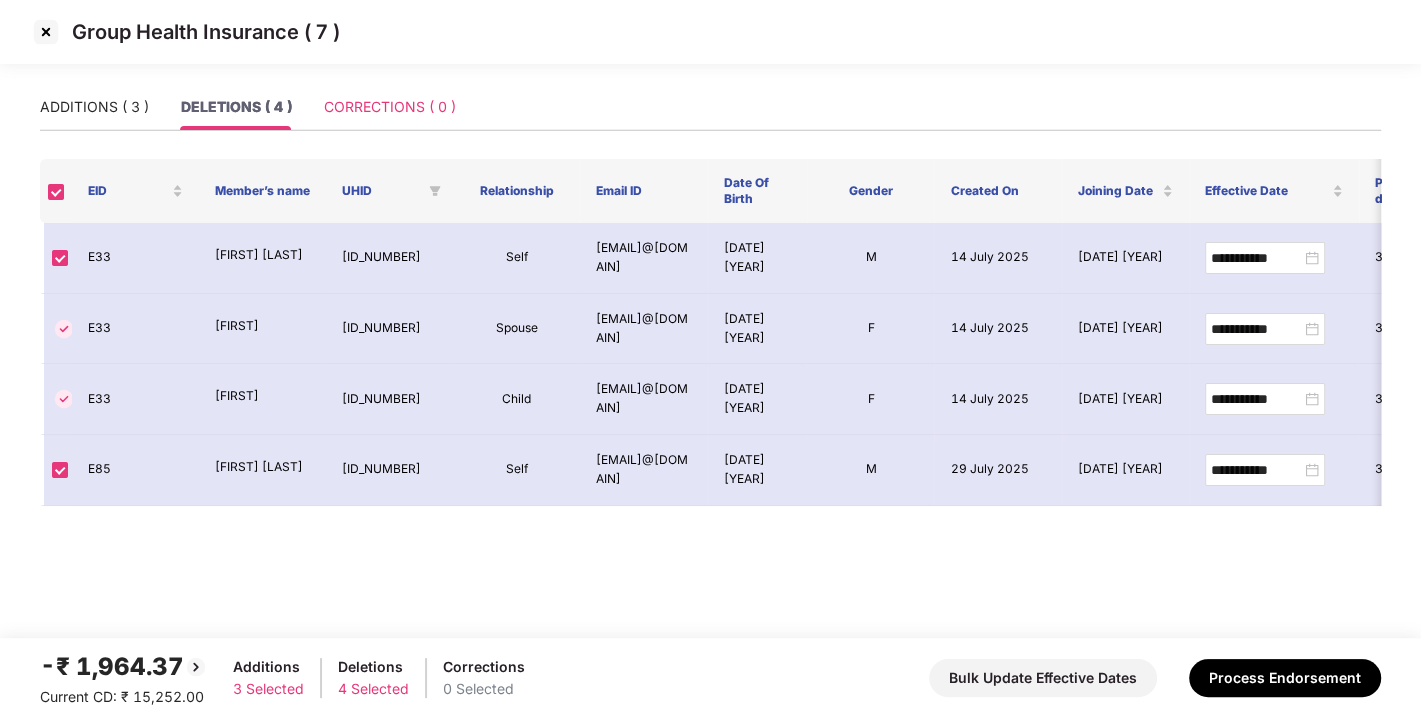 click on "CORRECTIONS ( 0 )" at bounding box center (390, 107) 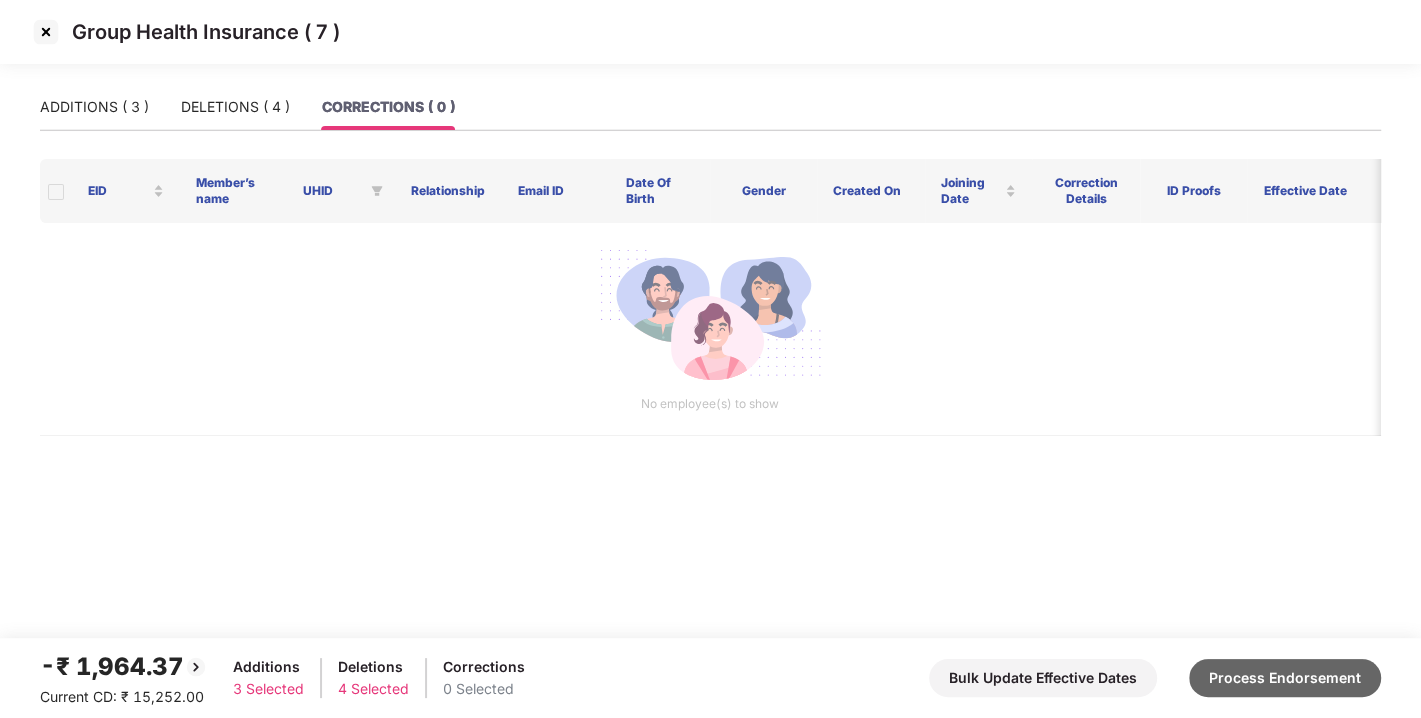 click on "Process Endorsement" at bounding box center (1285, 678) 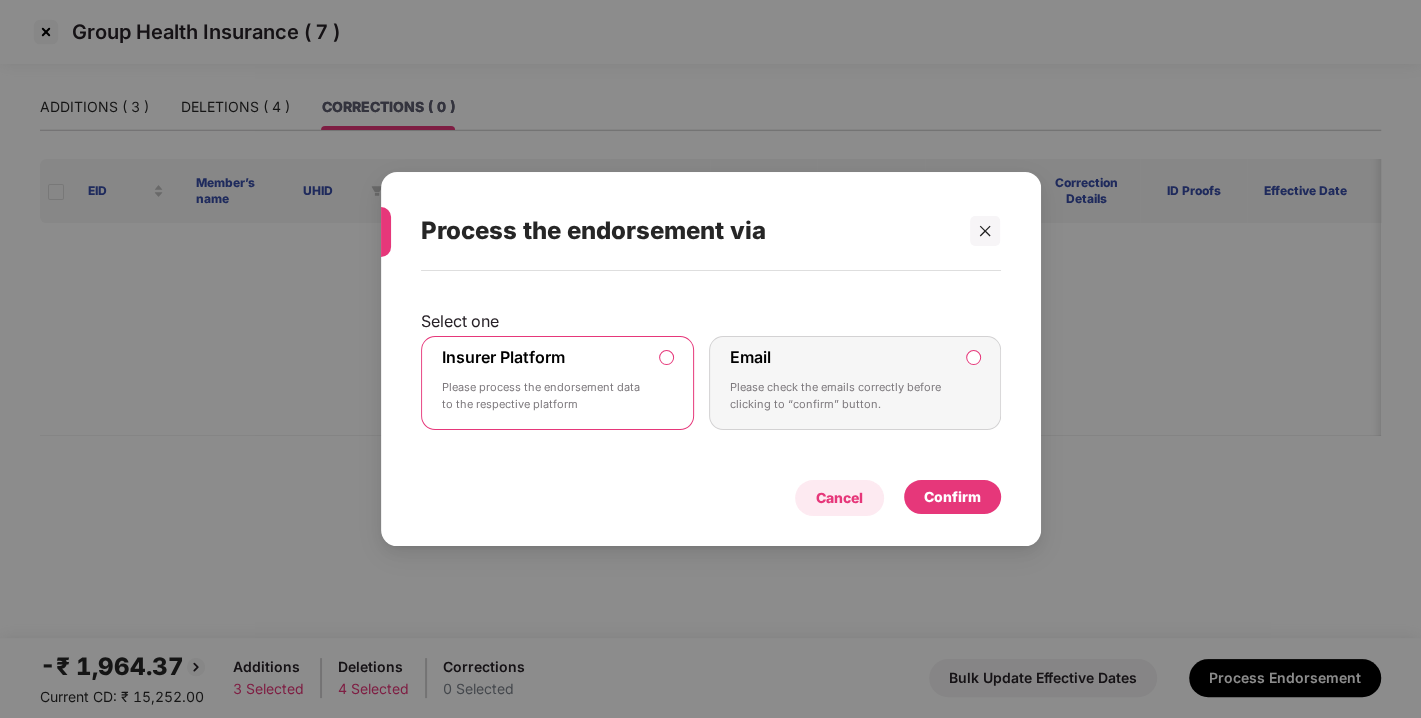 click on "Cancel" at bounding box center (839, 498) 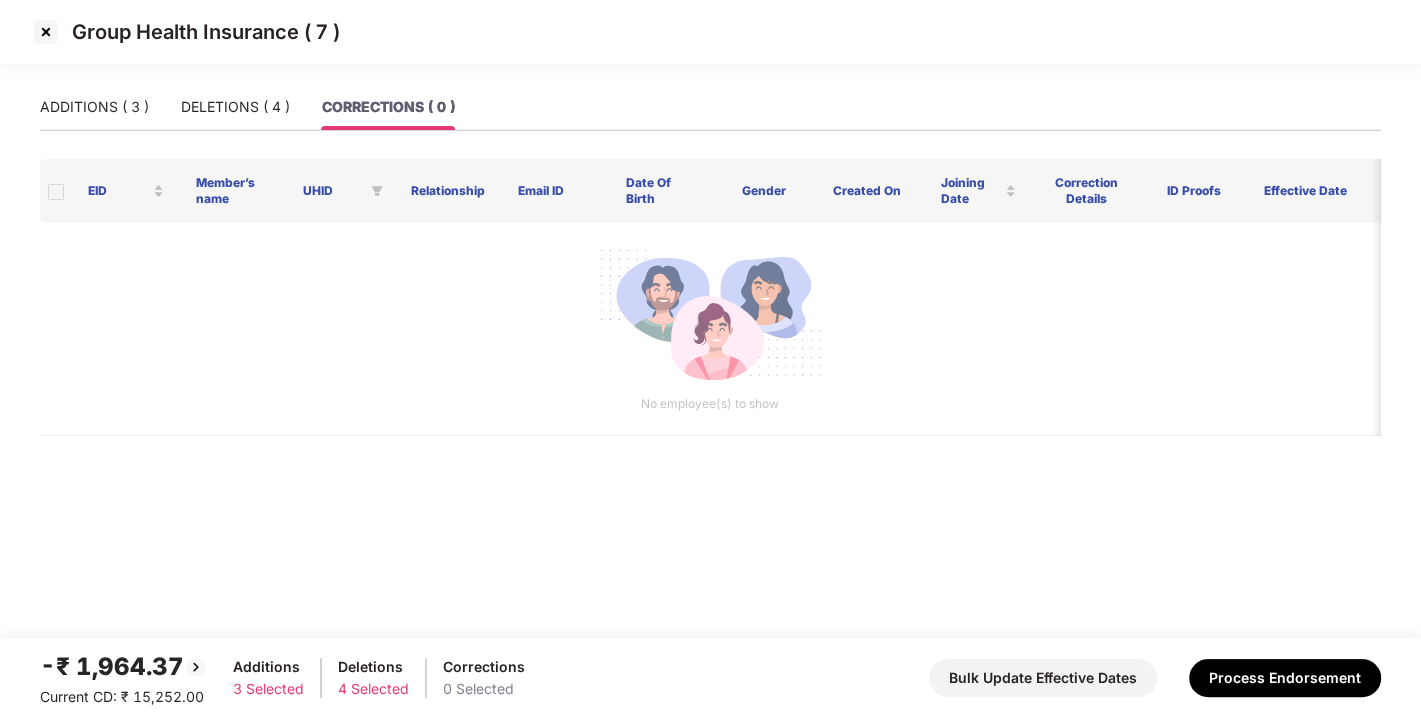 click on "ADDITIONS ( 3 ) DELETIONS ( 4 ) CORRECTIONS ( 0 ) EID Member’s name [FIRST] [LAST] UHID Relationship Email ID Date Of Birth Gender Created On Joining Date Correction Details ID Proofs Effective Date Pending days Rate Premium                                 No employee(s) to show" at bounding box center (710, 361) 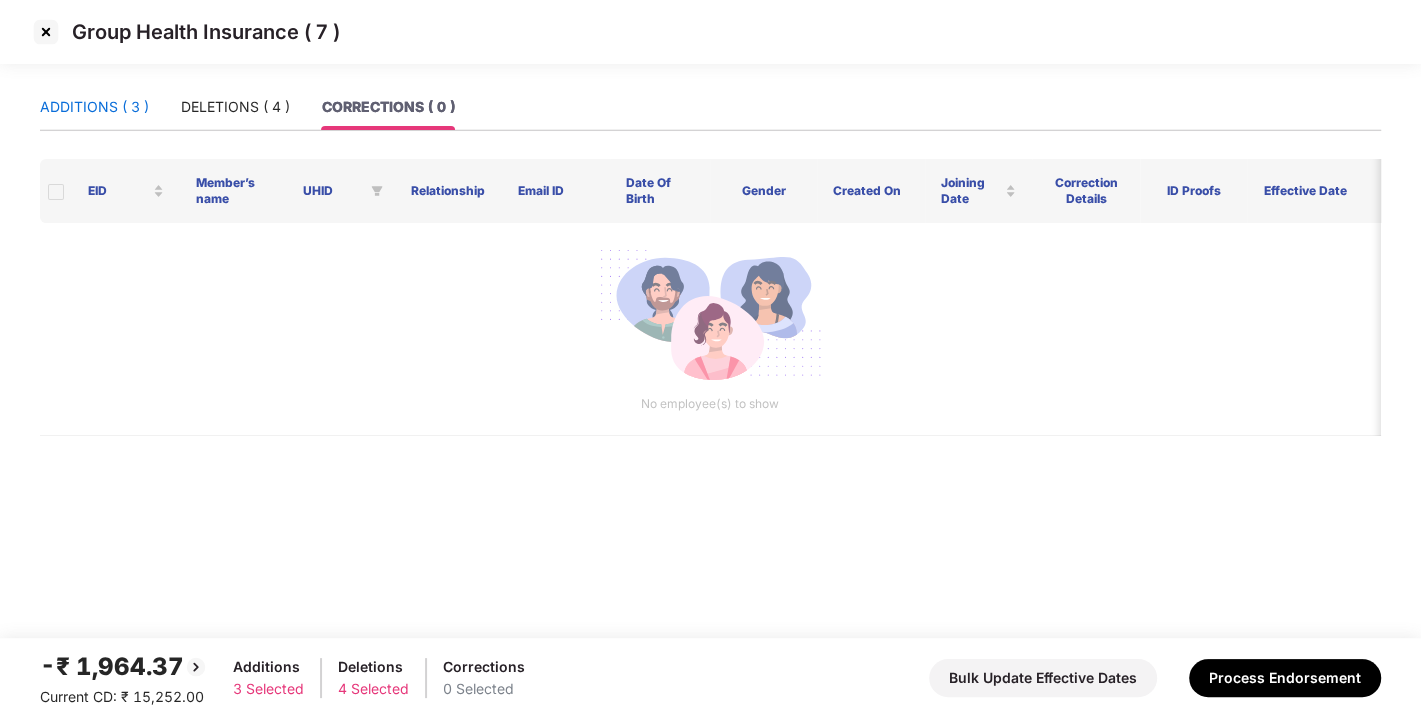 click on "ADDITIONS ( 3 )" at bounding box center [94, 107] 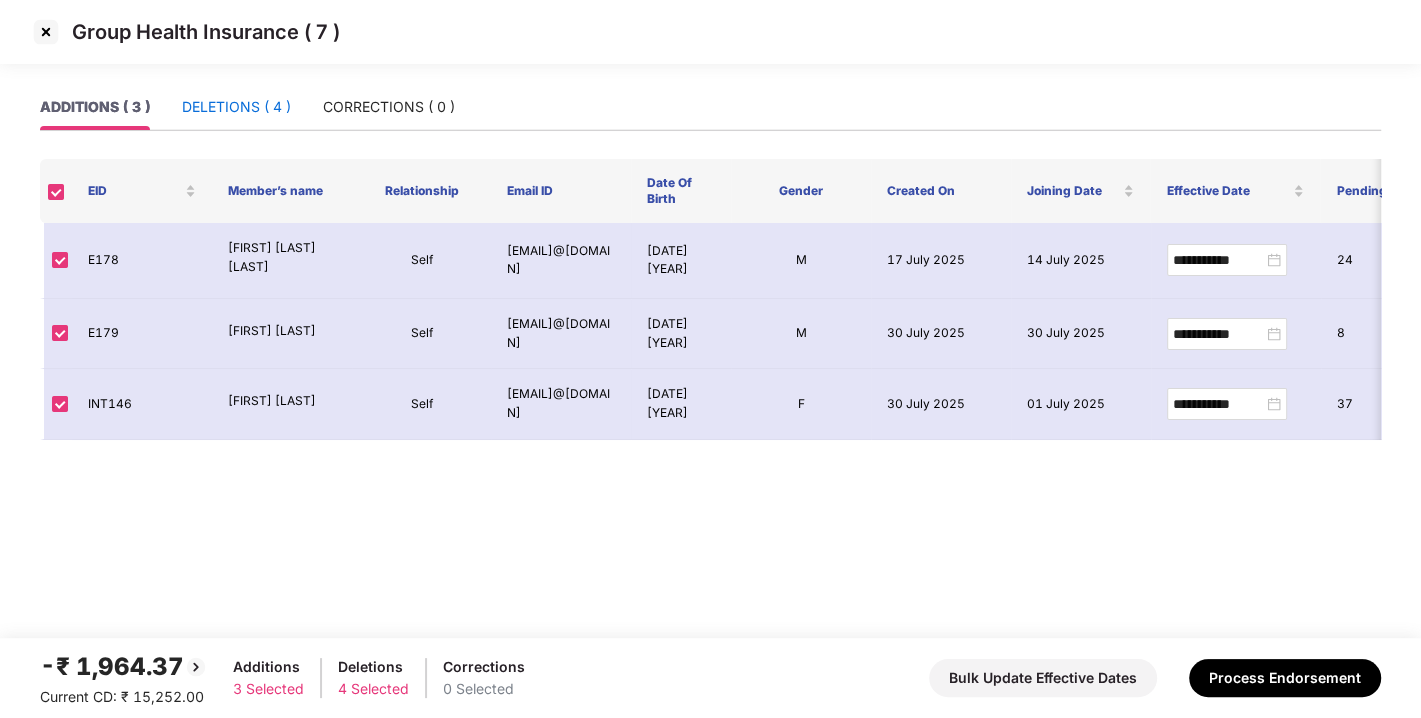 click on "DELETIONS ( 4 )" at bounding box center (236, 107) 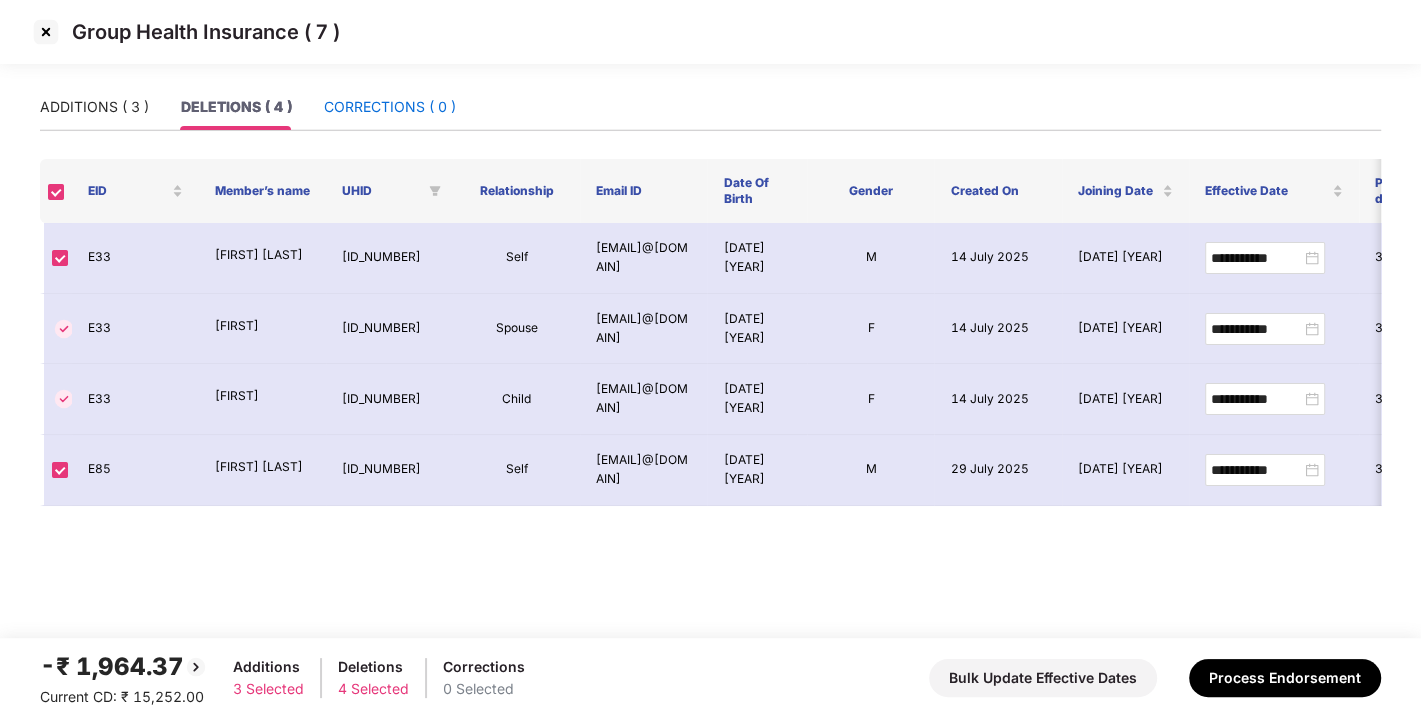 click on "CORRECTIONS ( 0 )" at bounding box center (390, 107) 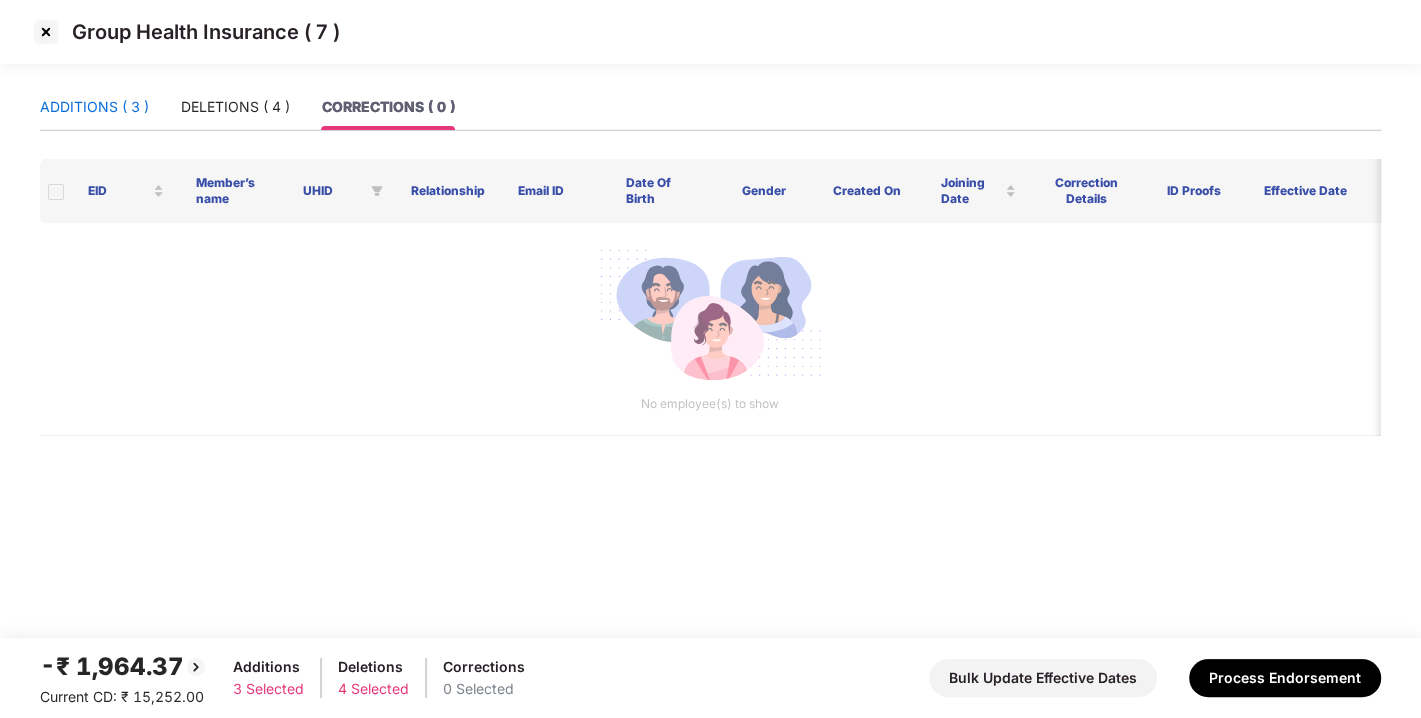 click on "ADDITIONS ( 3 )" at bounding box center (94, 107) 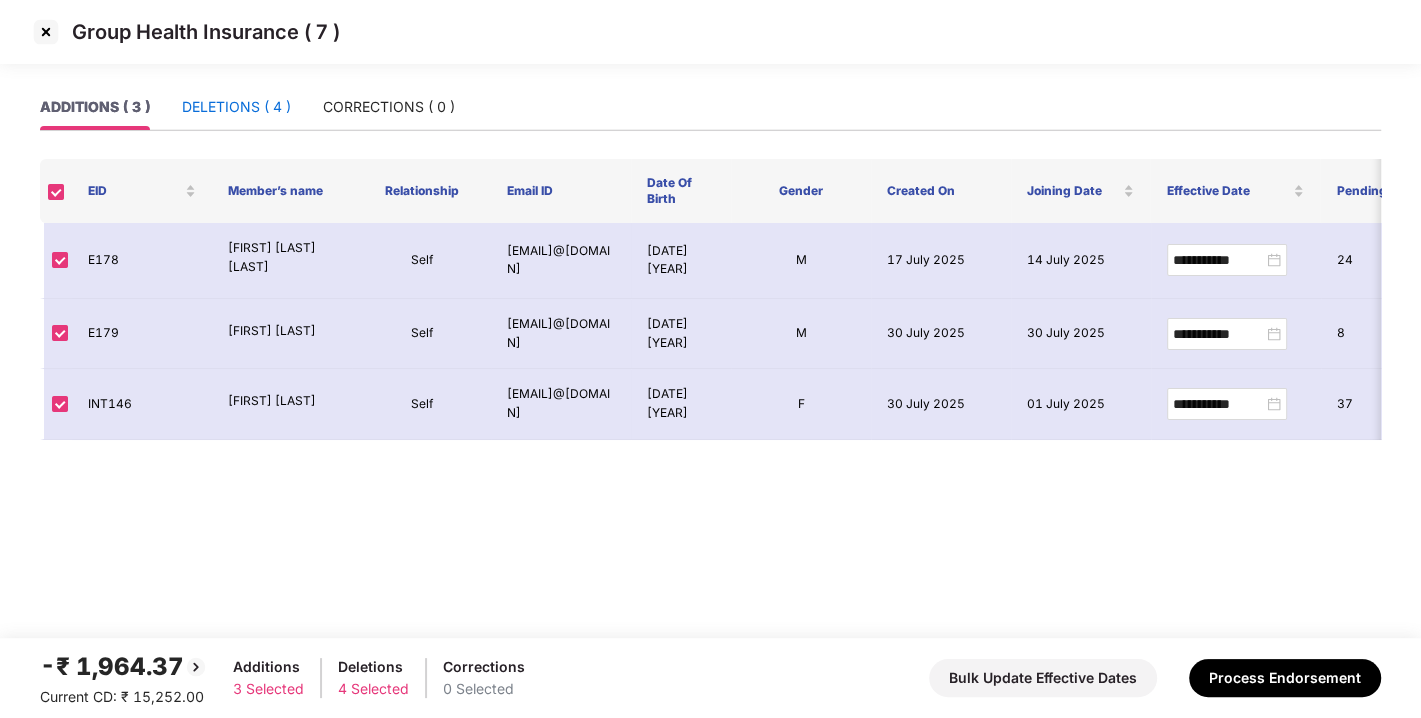 click on "DELETIONS ( 4 )" at bounding box center (236, 107) 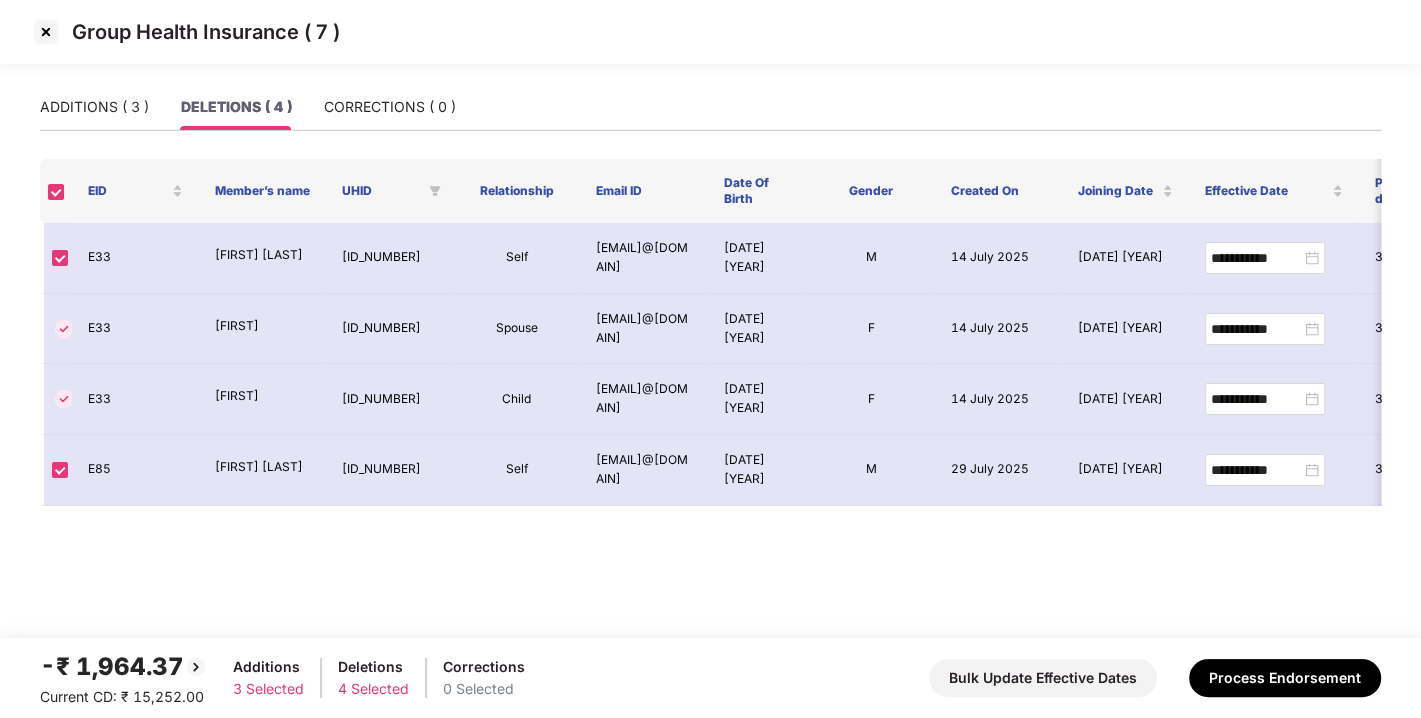 click on "ADDITIONS ( 3 ) DELETIONS ( 4 ) CORRECTIONS ( 0 )" at bounding box center (710, 107) 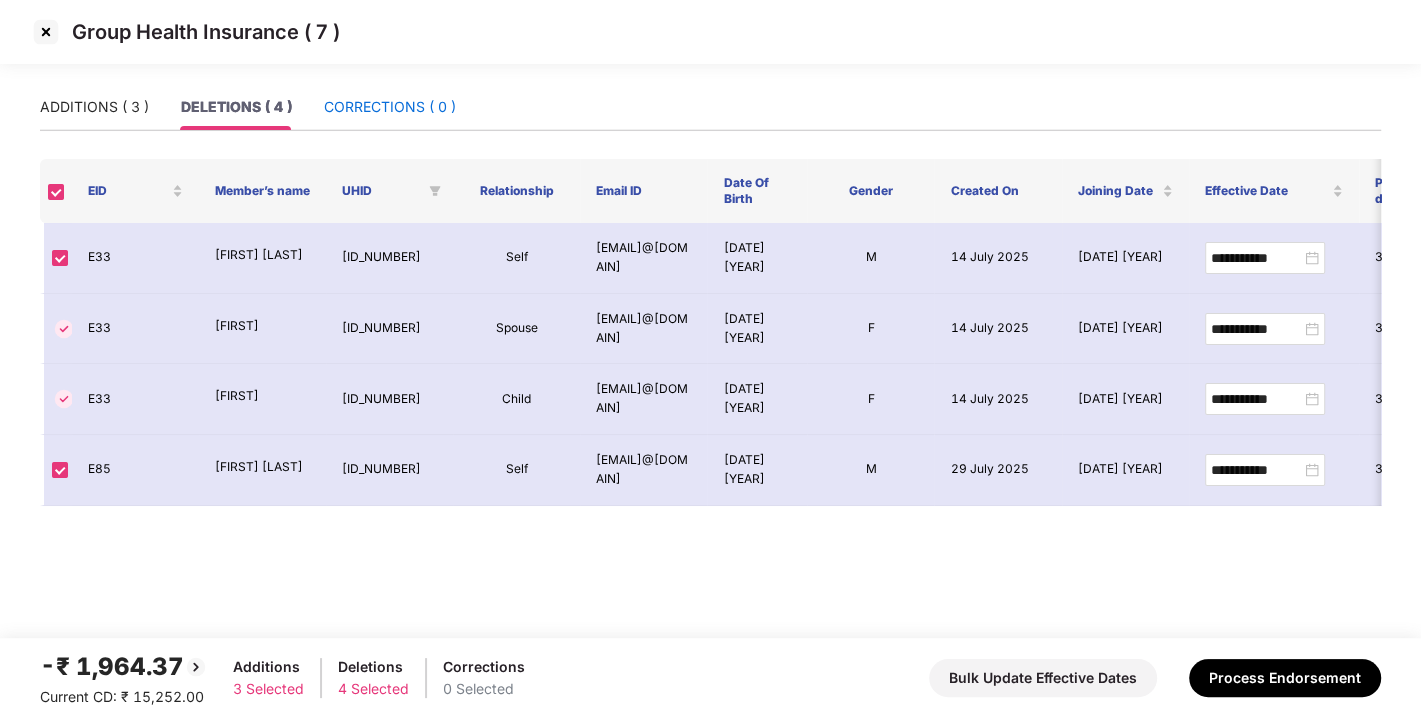 click on "CORRECTIONS ( 0 )" at bounding box center [390, 107] 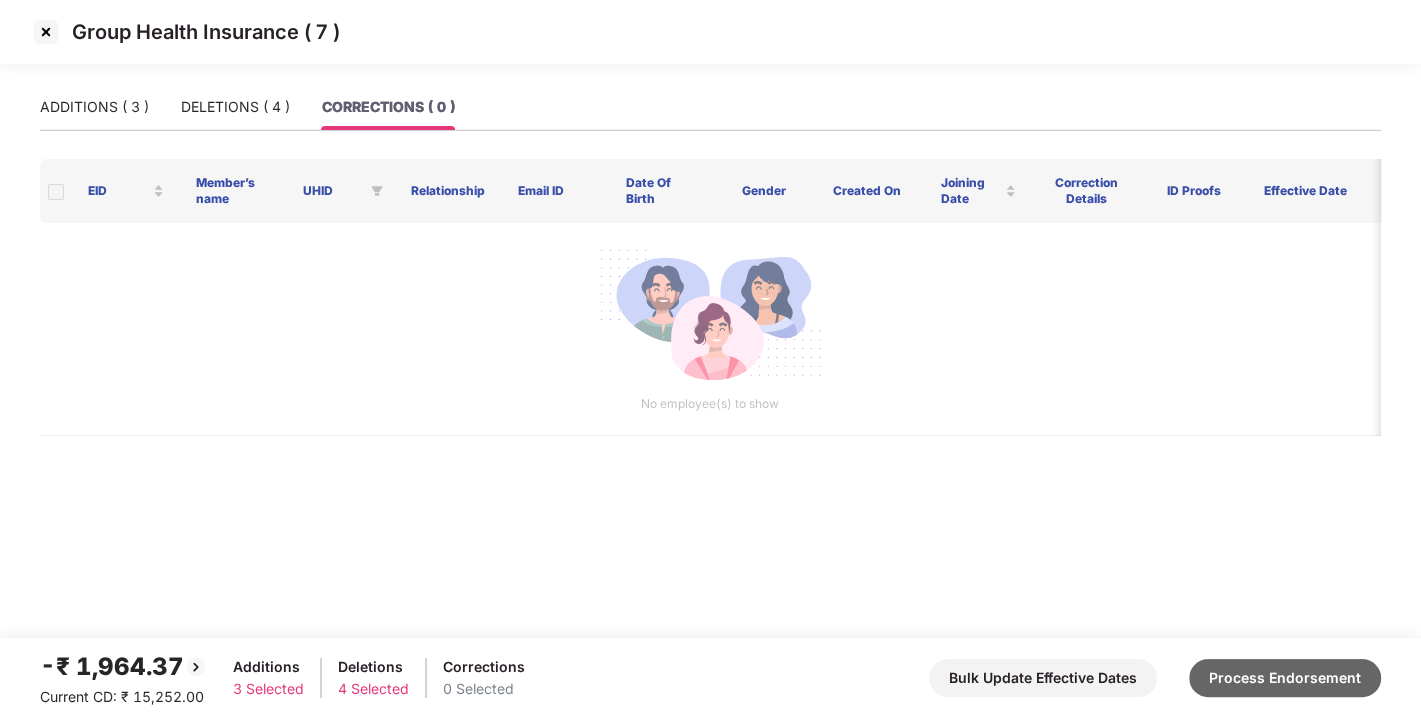 click on "Process Endorsement" at bounding box center [1285, 678] 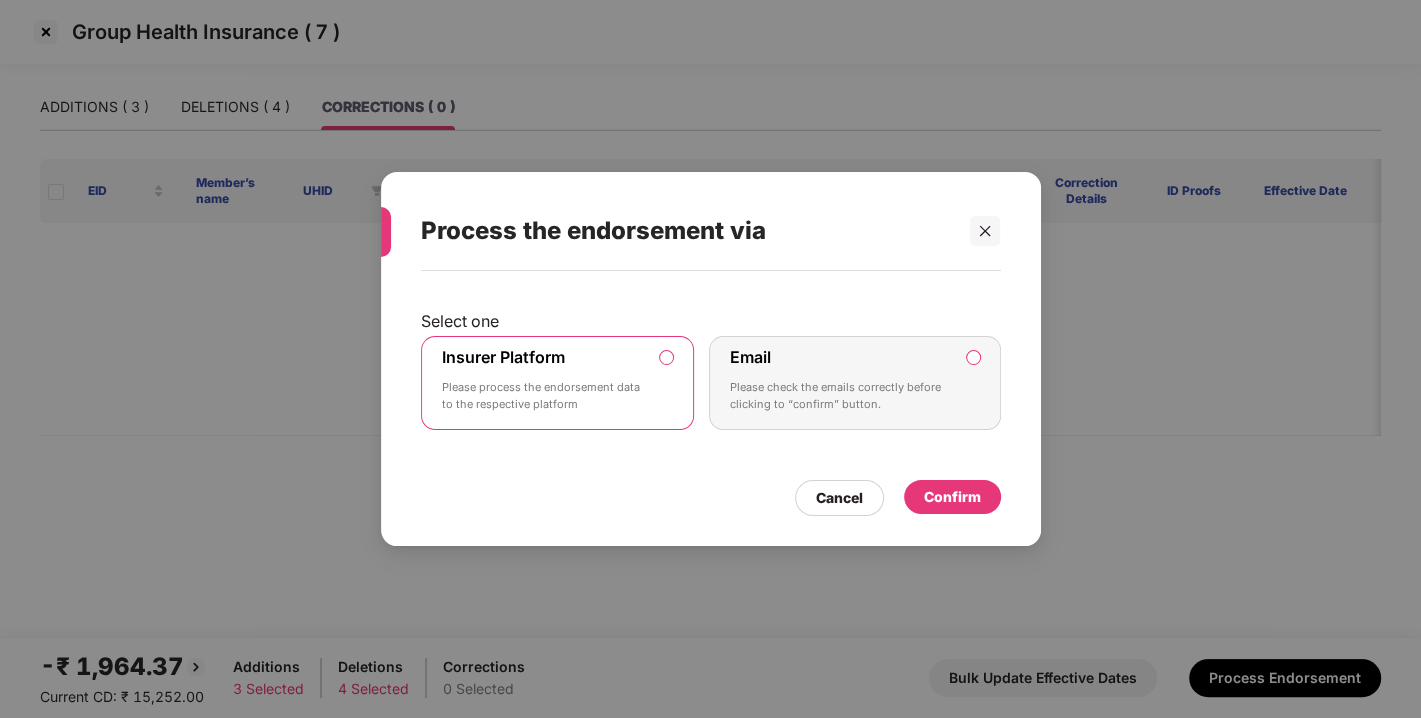 click on "Confirm" at bounding box center [952, 497] 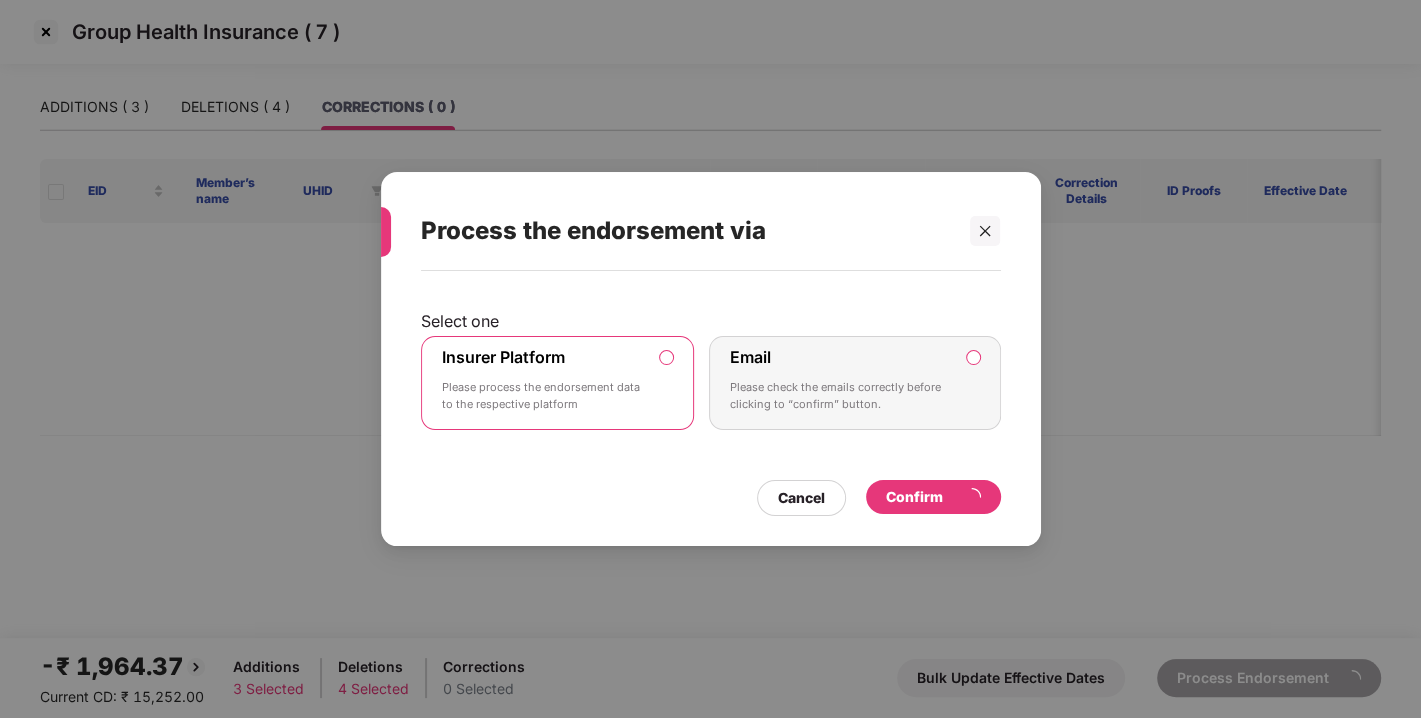 click on "Select one Insurer Platform Please process the endorsement data to the respective platform Email Please check the emails correctly before clicking to “confirm” button." at bounding box center (711, 375) 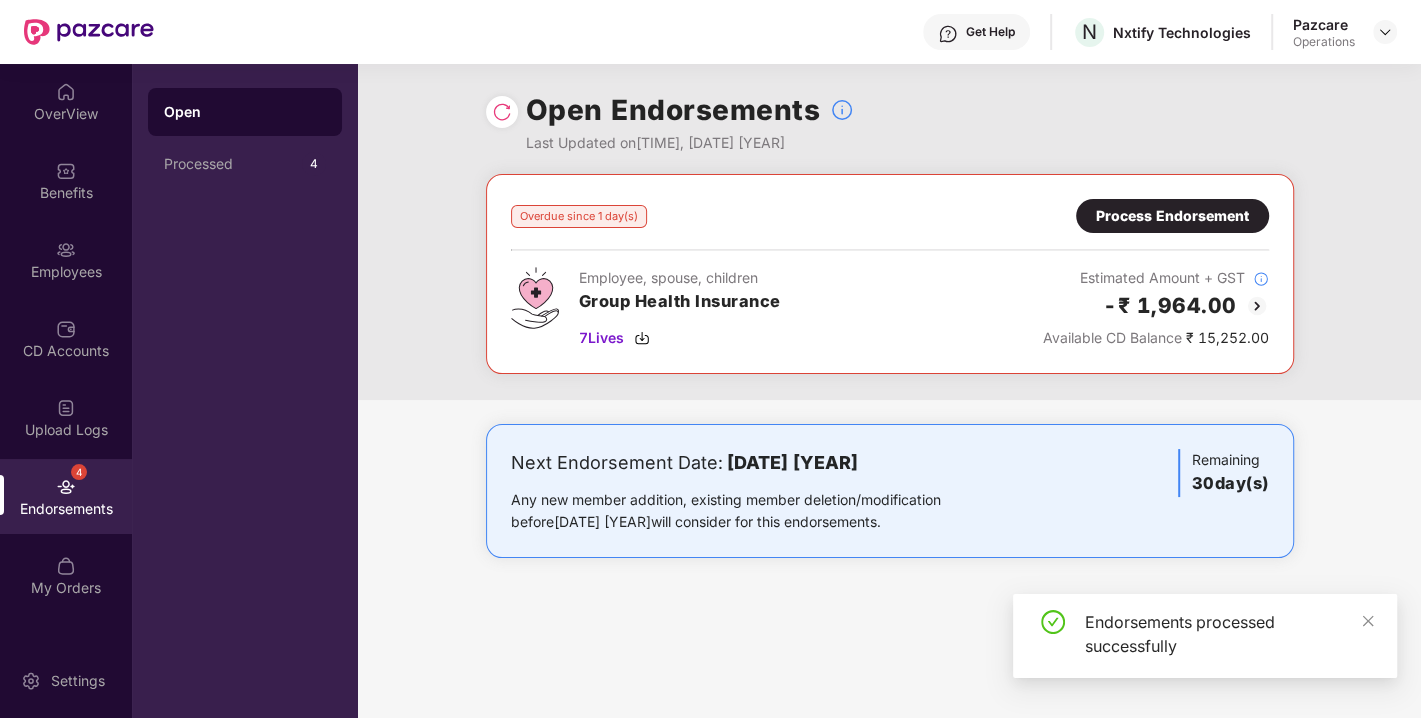 click at bounding box center [502, 112] 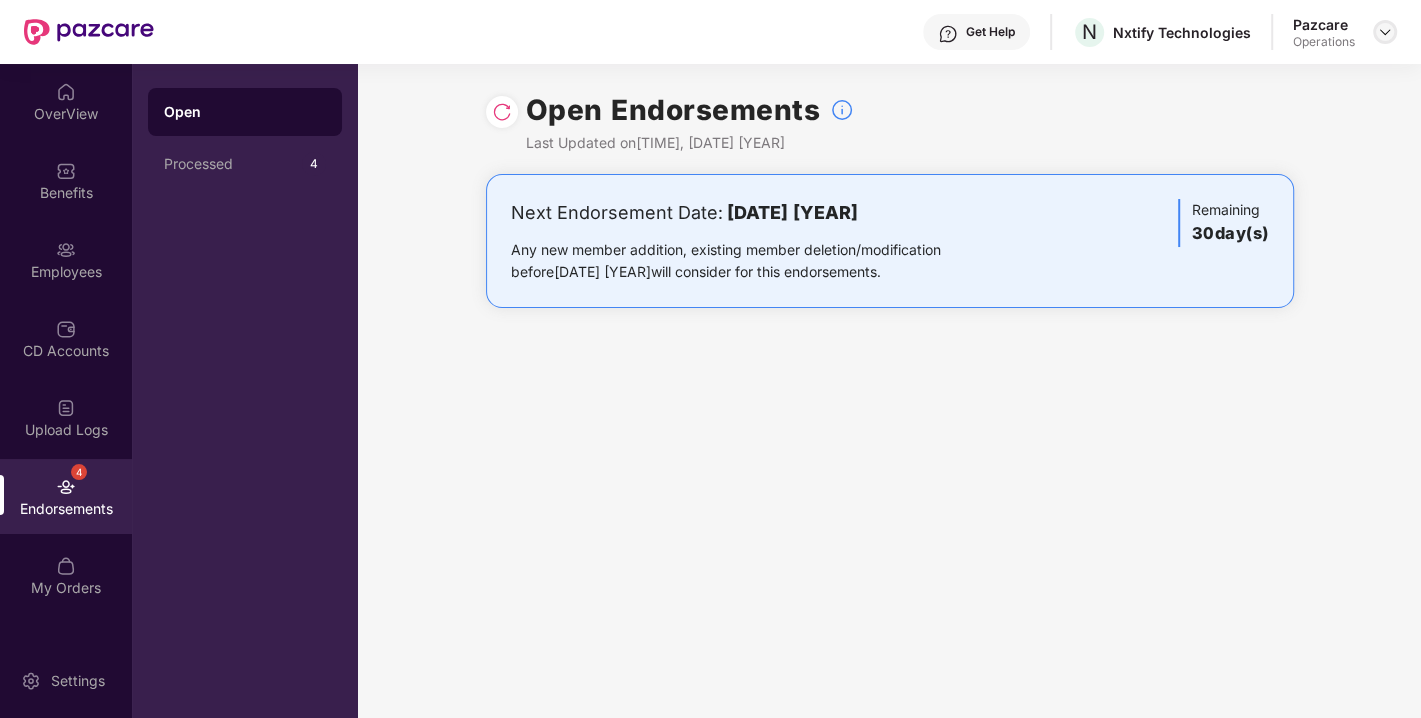 click at bounding box center [1385, 32] 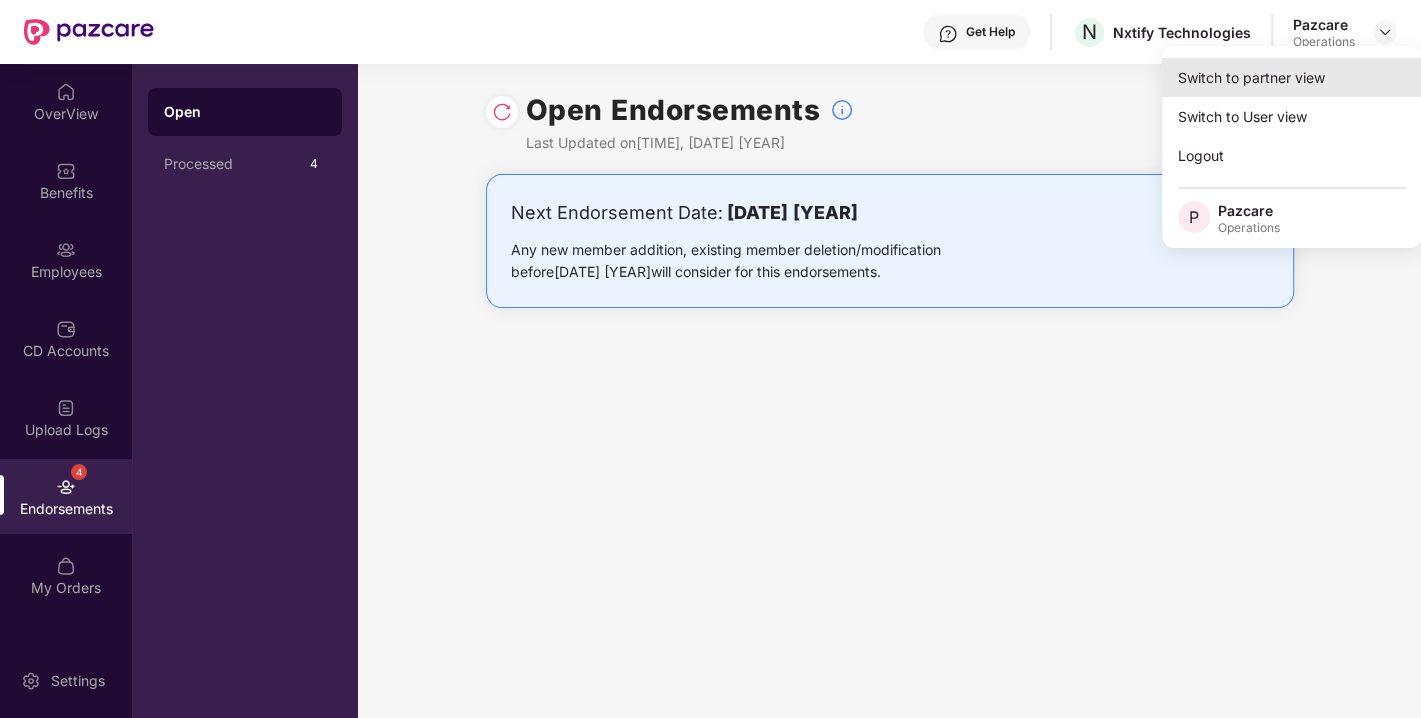 click on "Switch to partner view" at bounding box center (1292, 77) 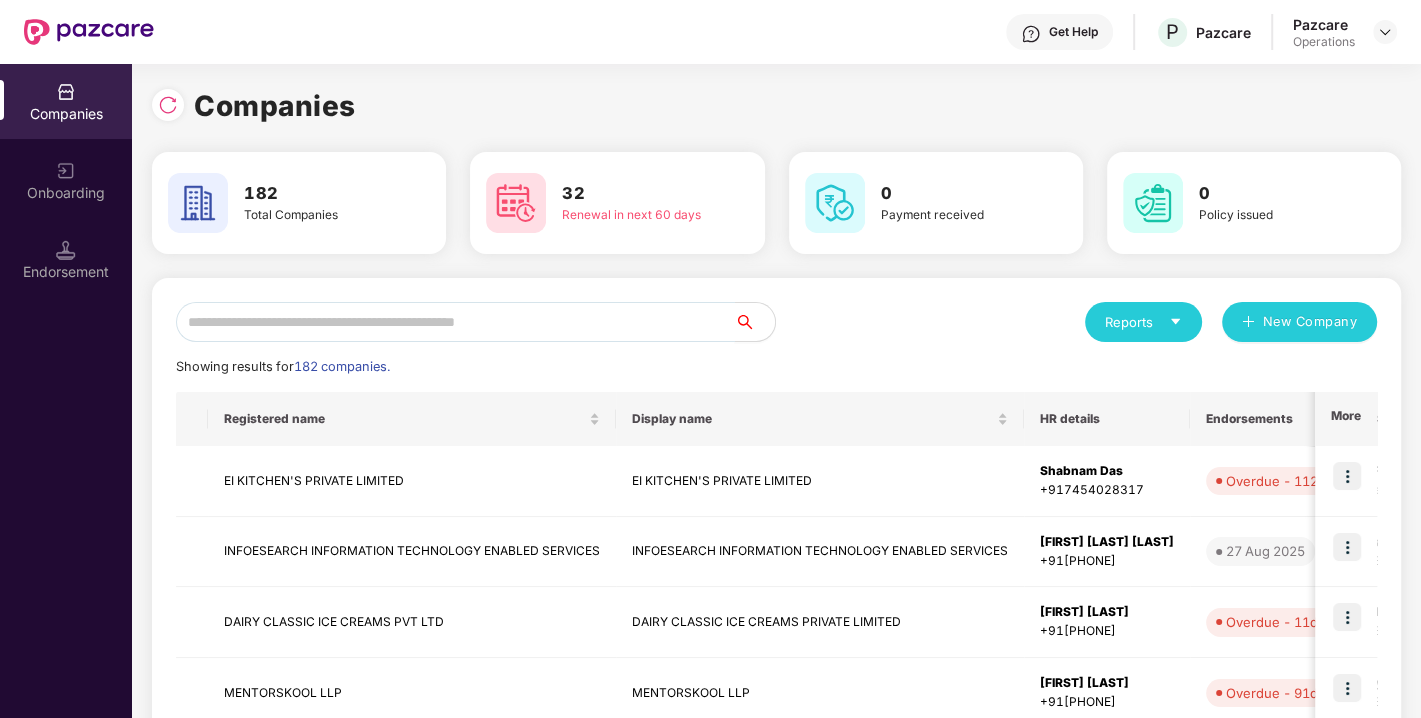 click at bounding box center (455, 322) 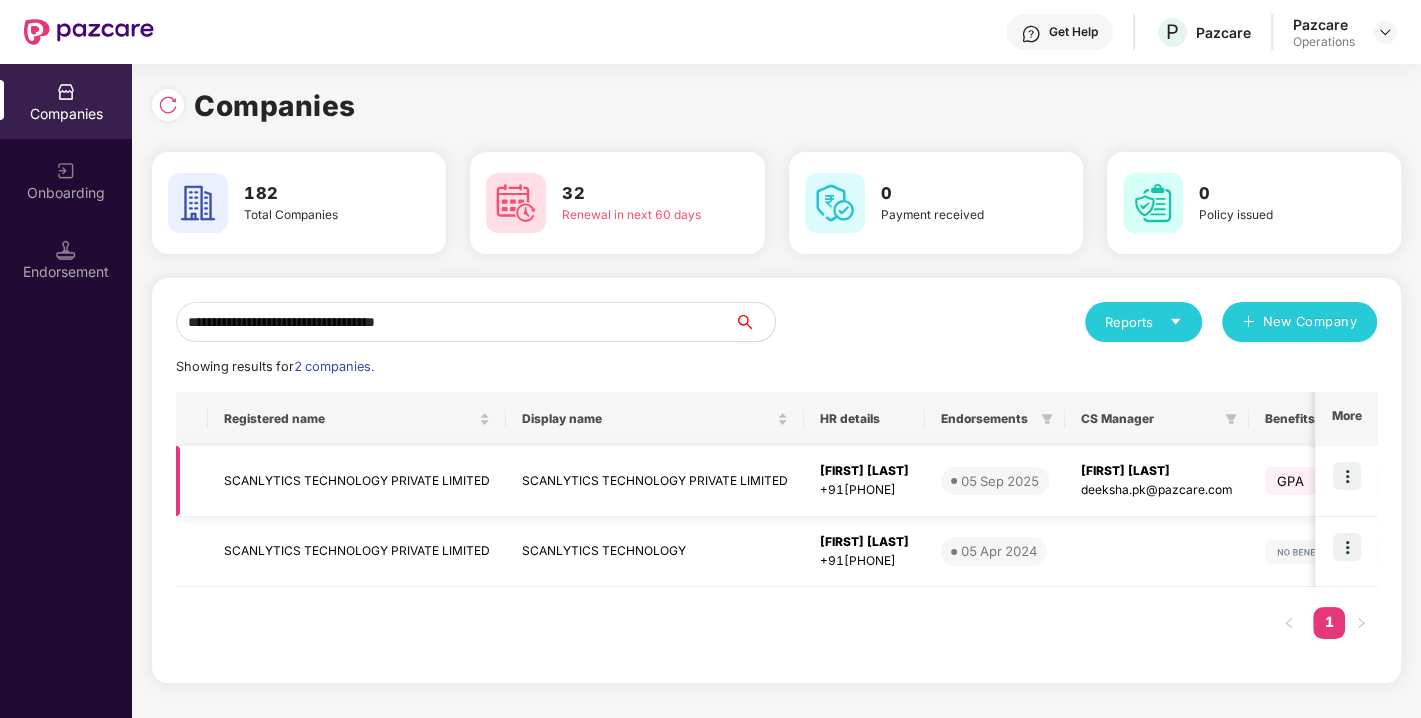 type on "**********" 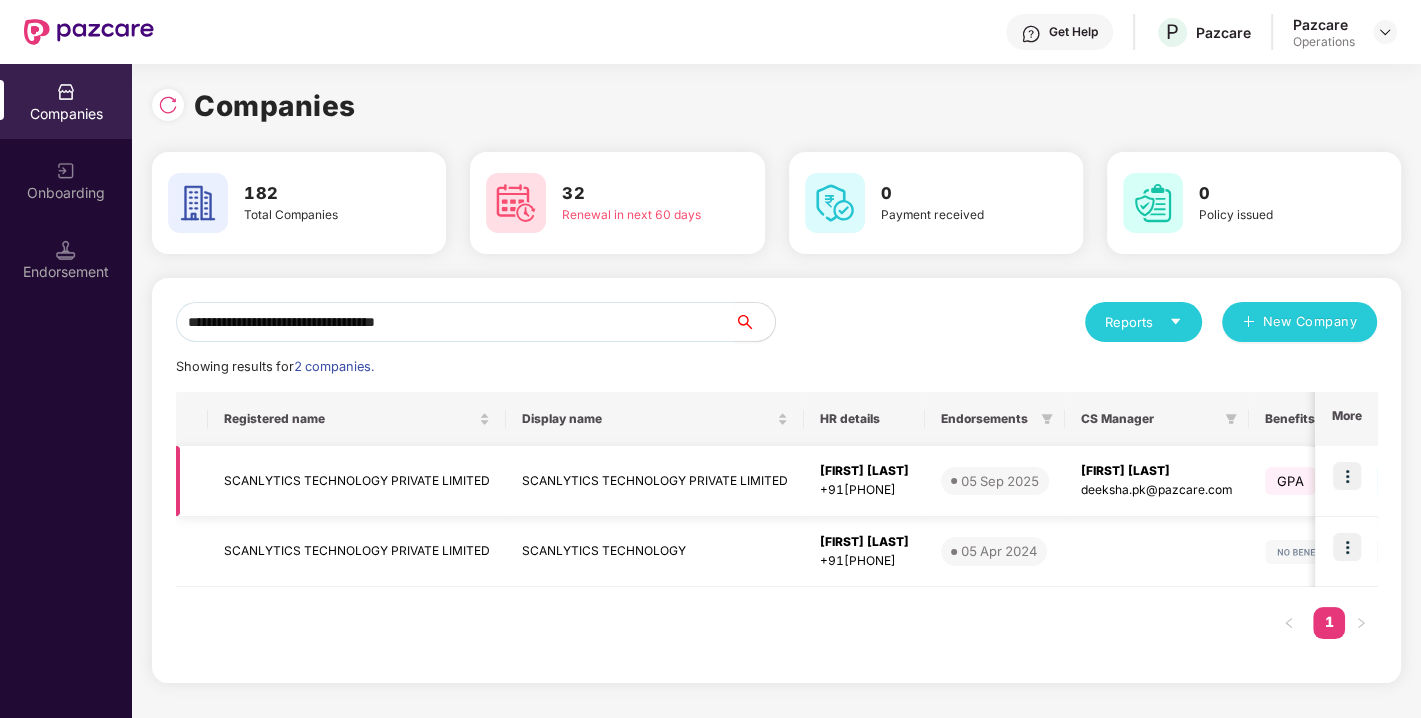 click at bounding box center (1347, 476) 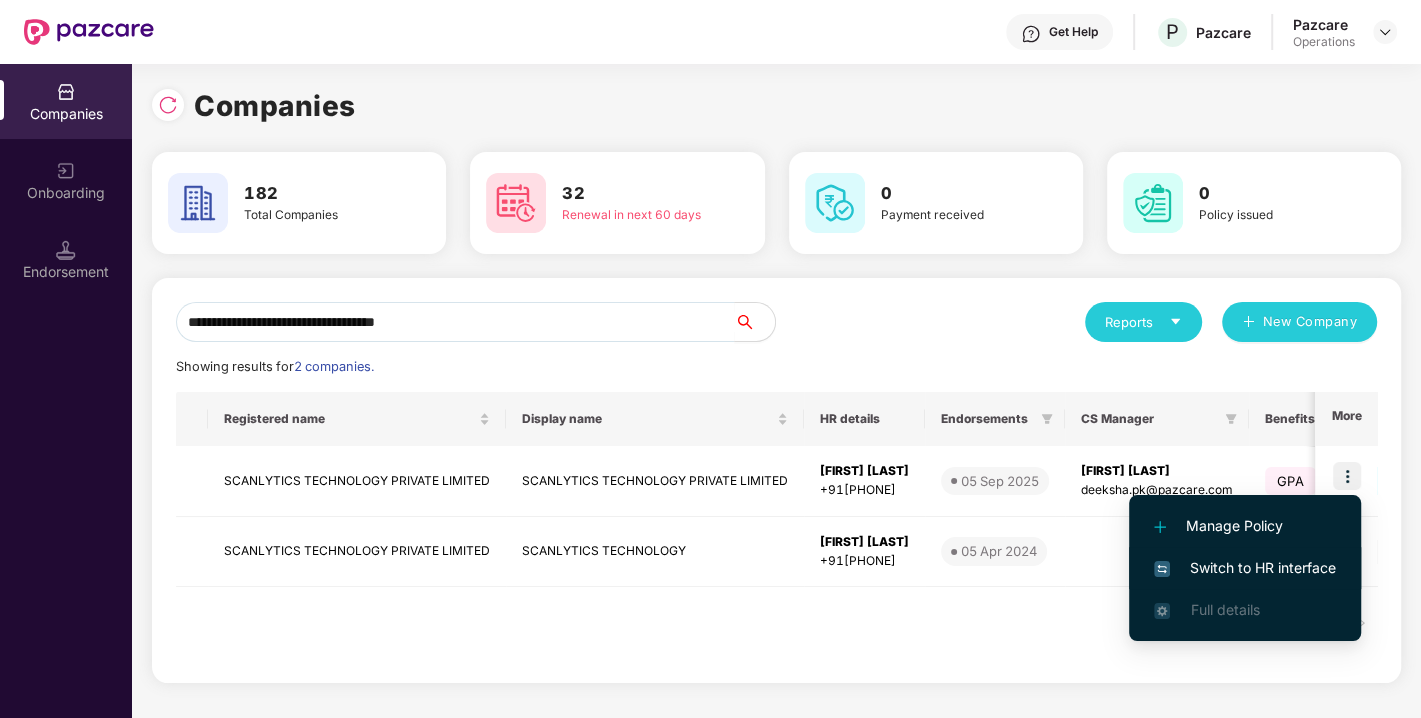 click on "Switch to HR interface" at bounding box center (1245, 568) 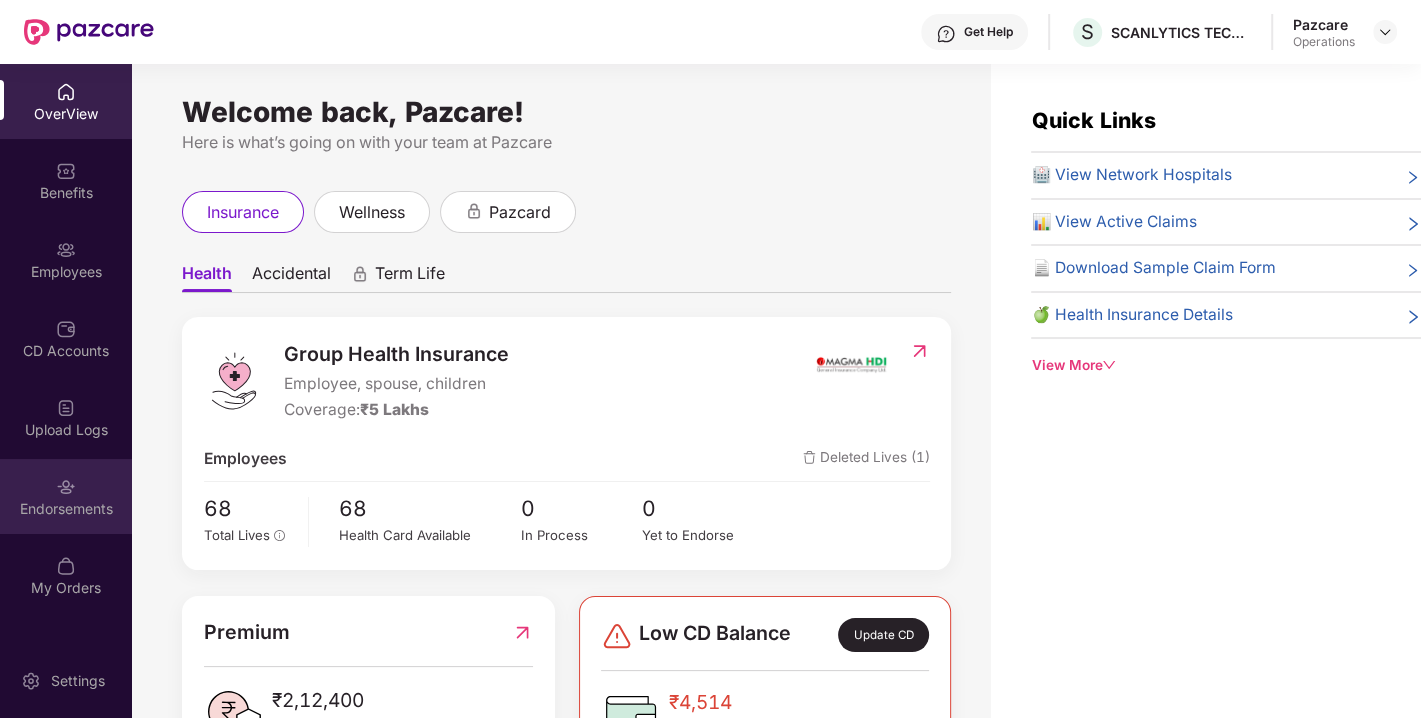 click on "Endorsements" at bounding box center (66, 496) 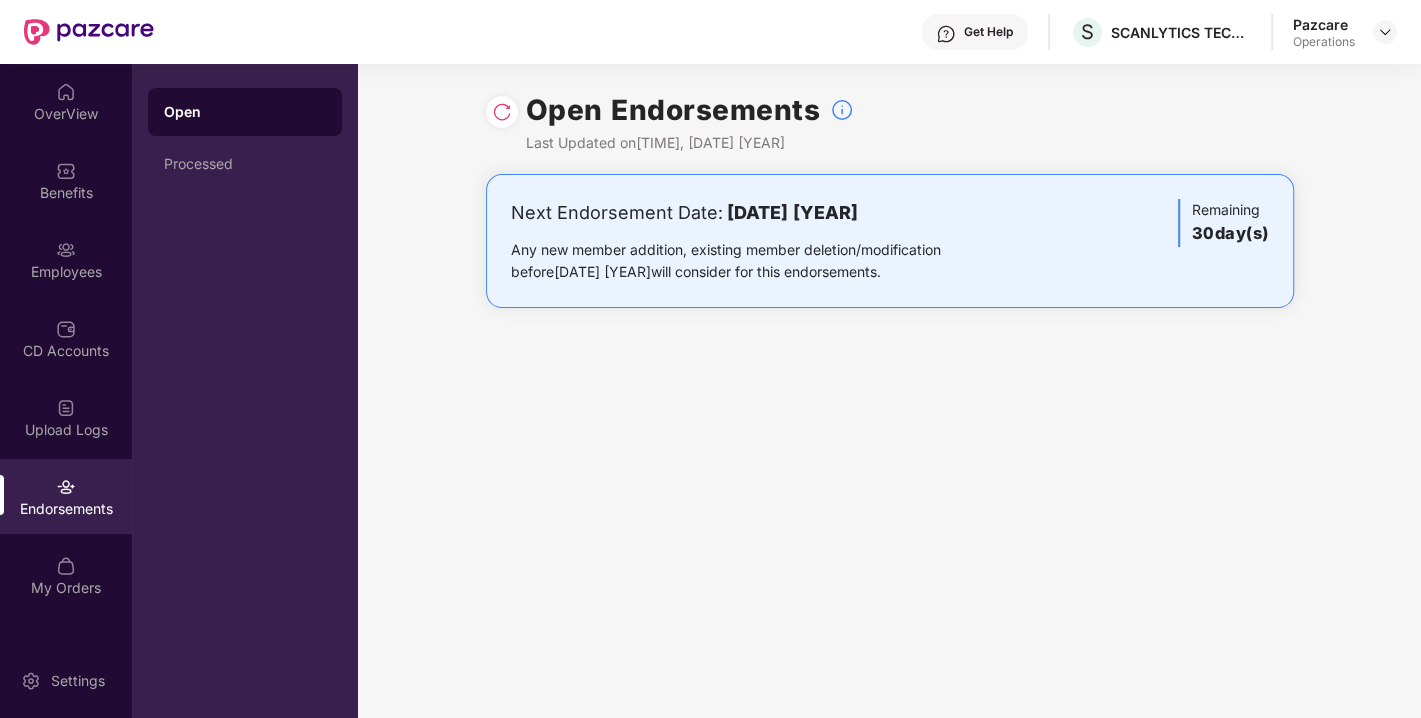 click at bounding box center [502, 112] 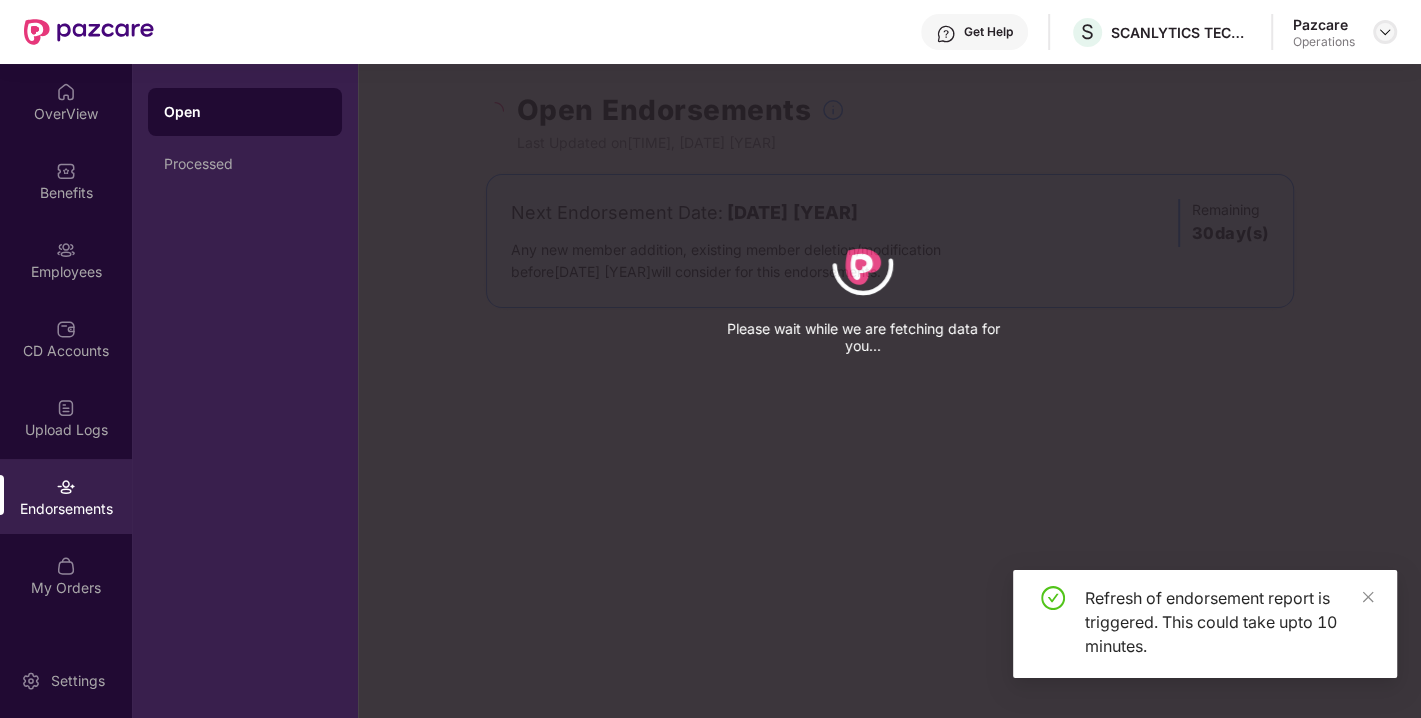 click at bounding box center [1385, 32] 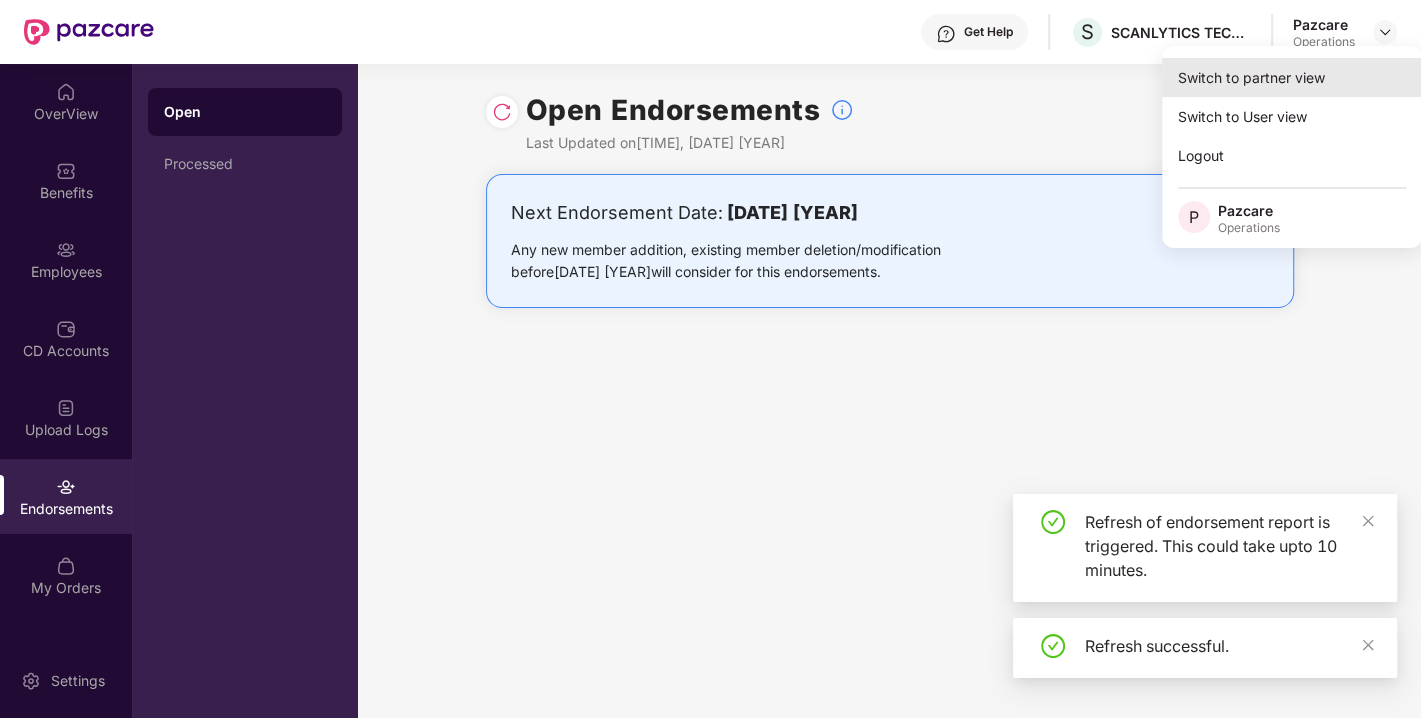 click on "Switch to partner view" at bounding box center [1292, 77] 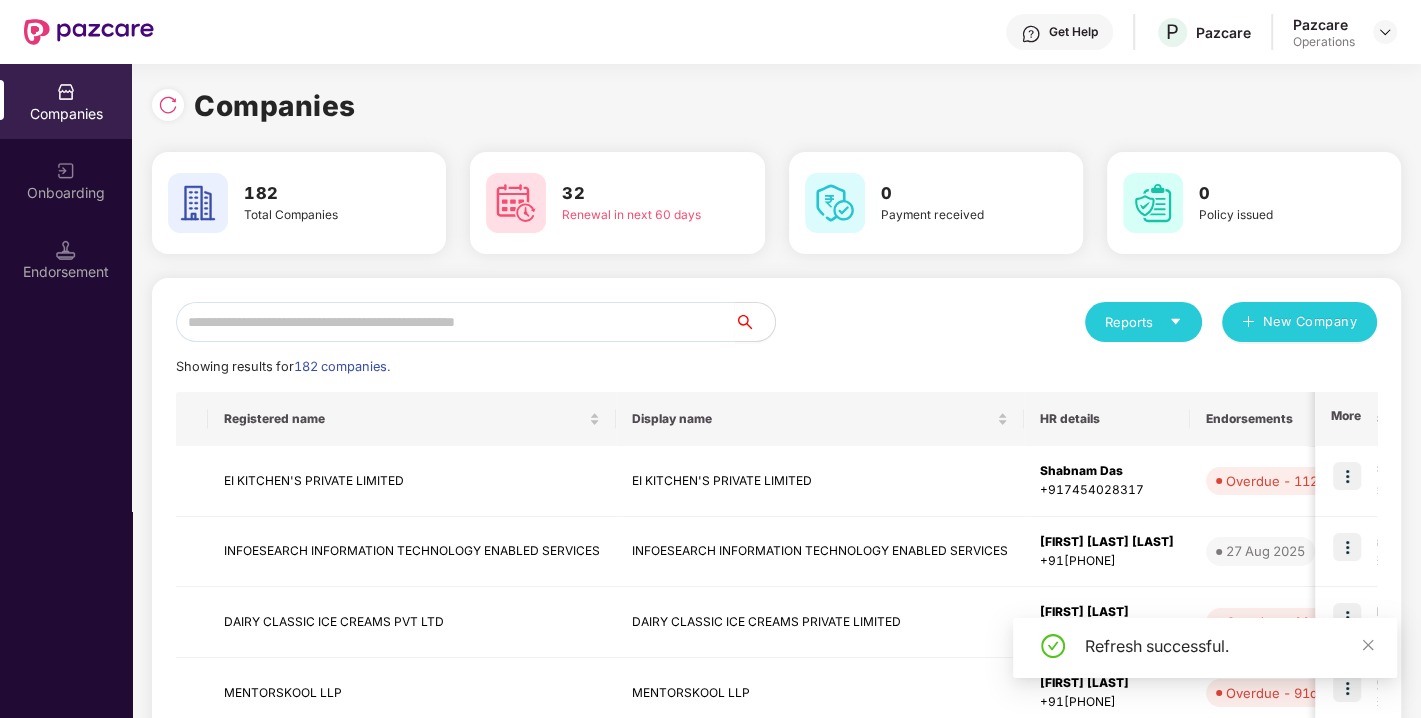click on "Endorsement" at bounding box center [66, 272] 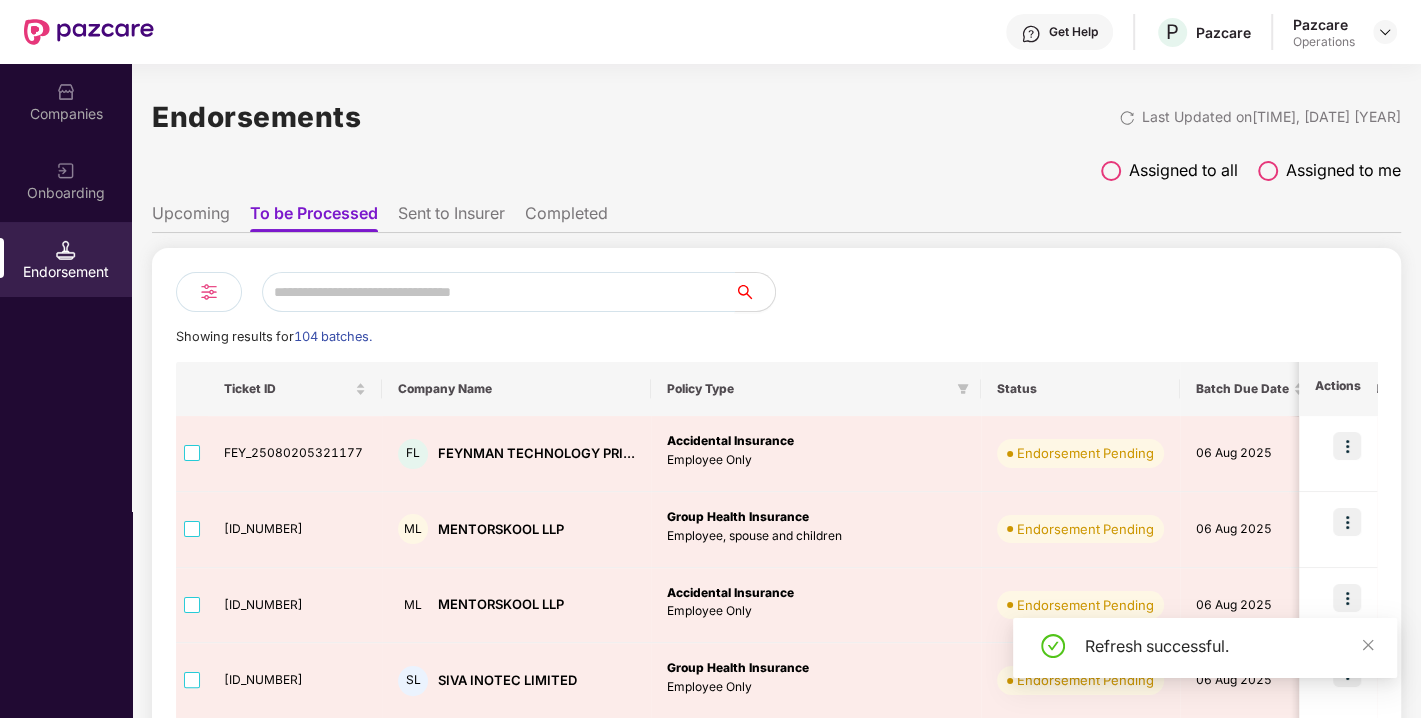 click at bounding box center [498, 292] 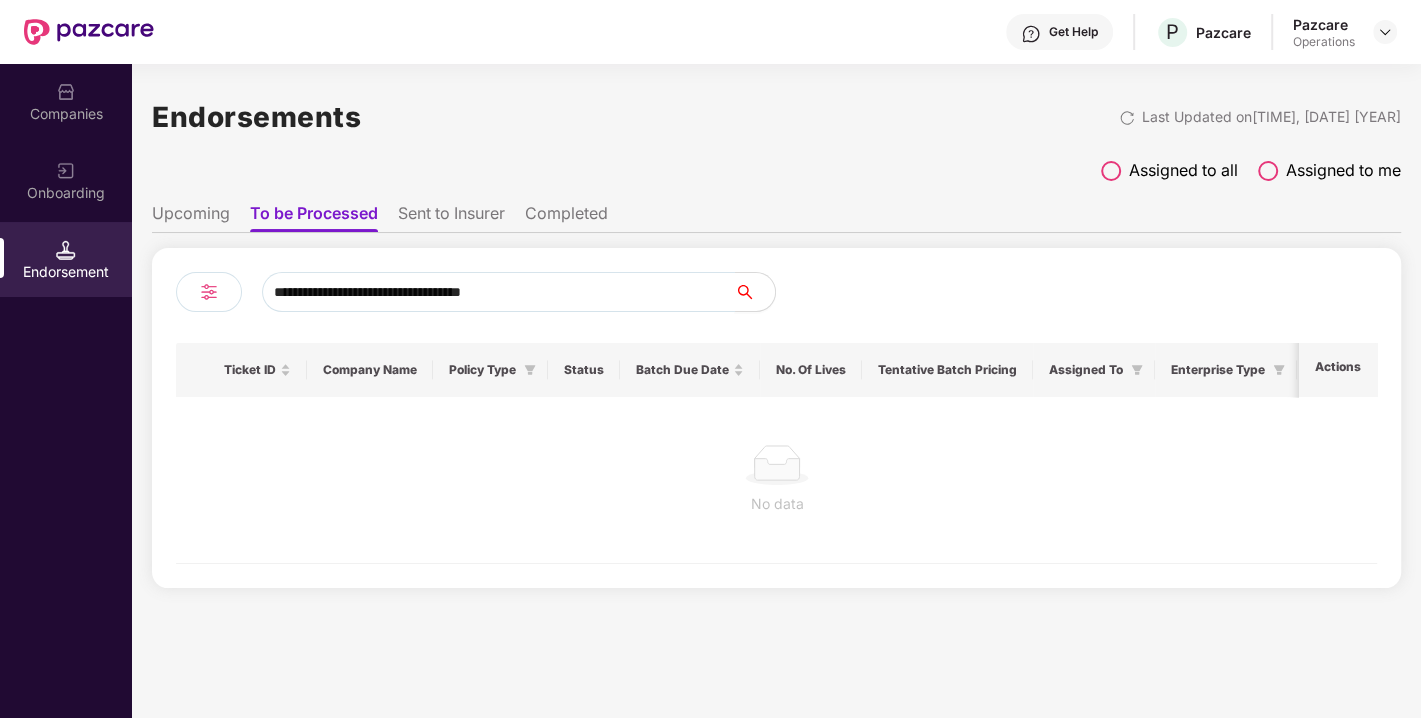 click on "**********" at bounding box center [710, 391] 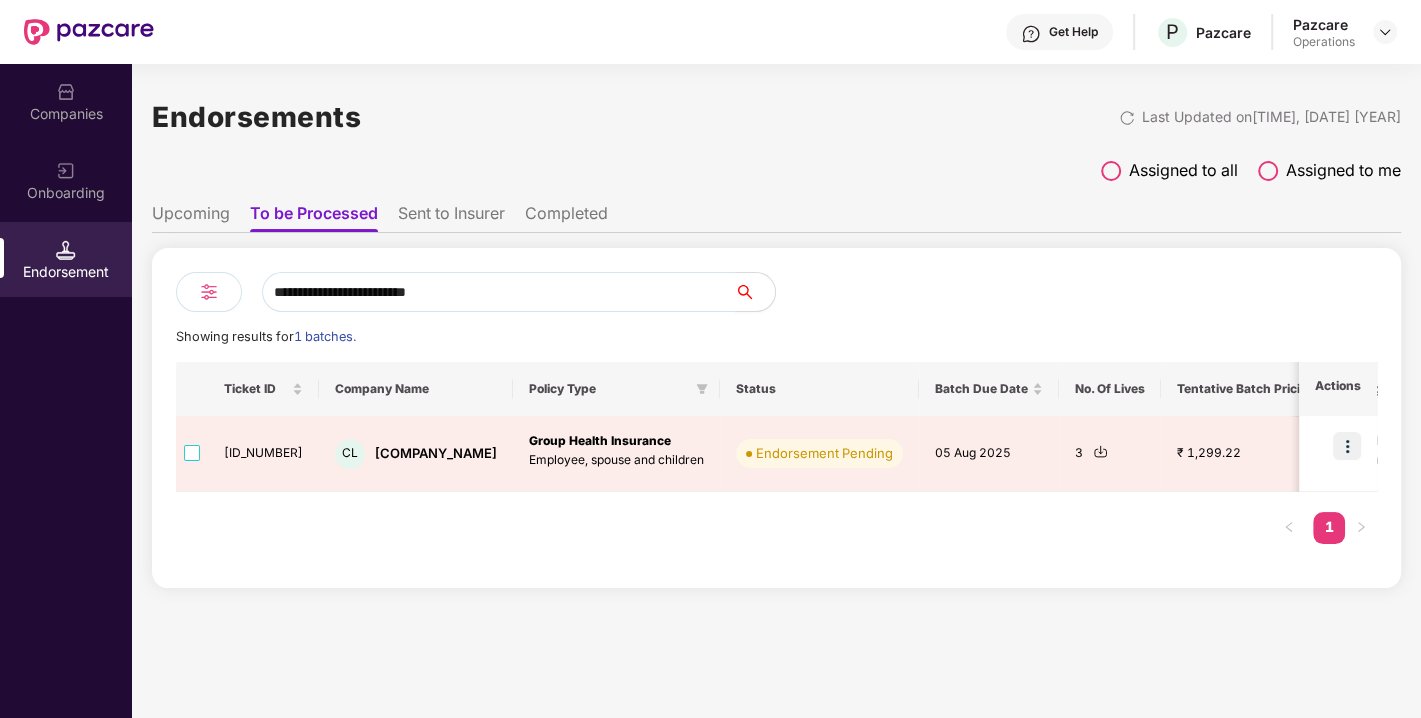 type on "**********" 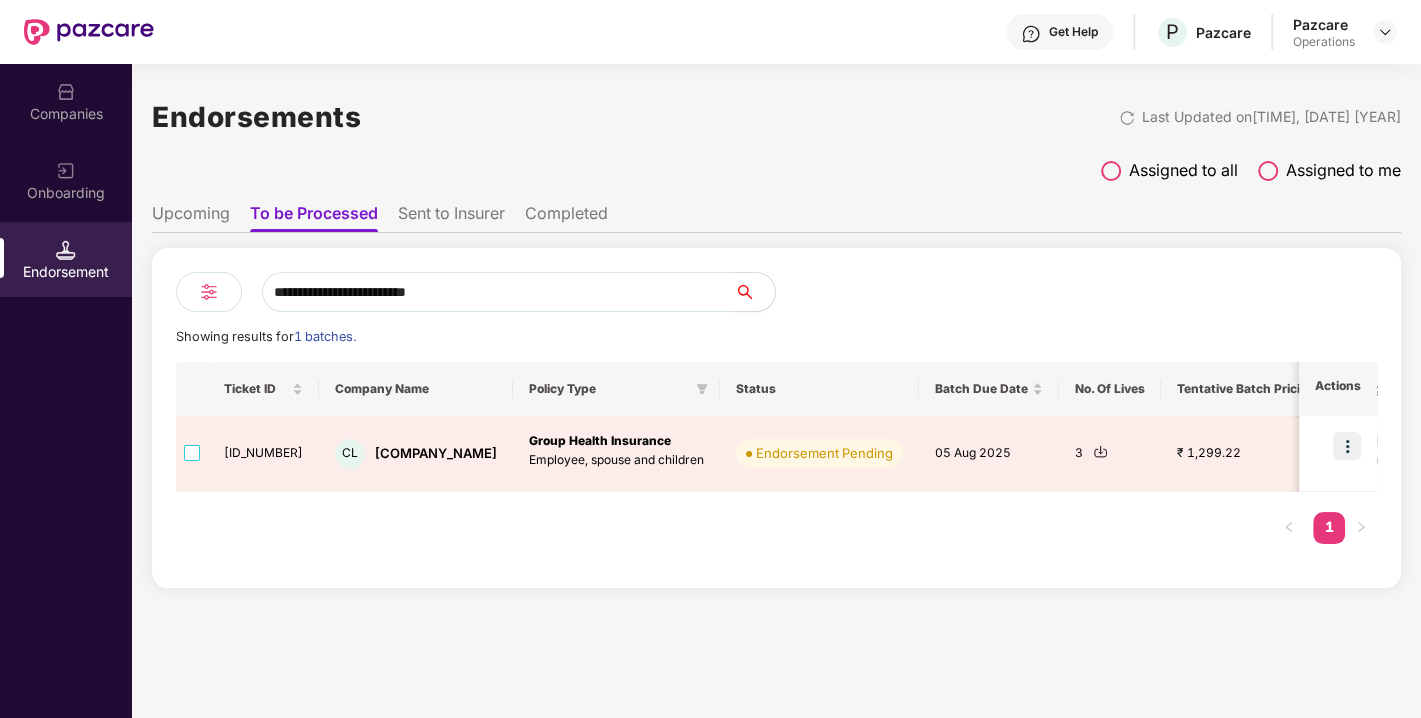 click on "Companies" at bounding box center [66, 114] 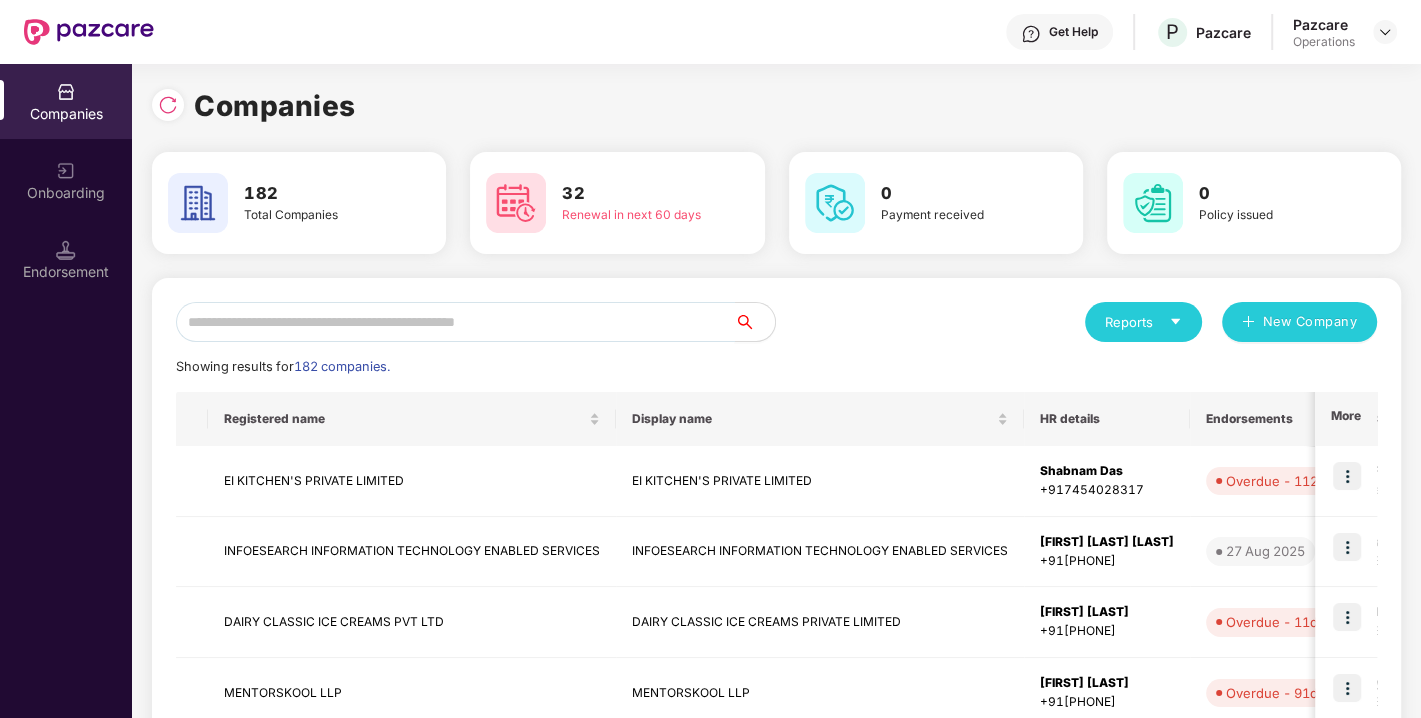 paste on "**********" 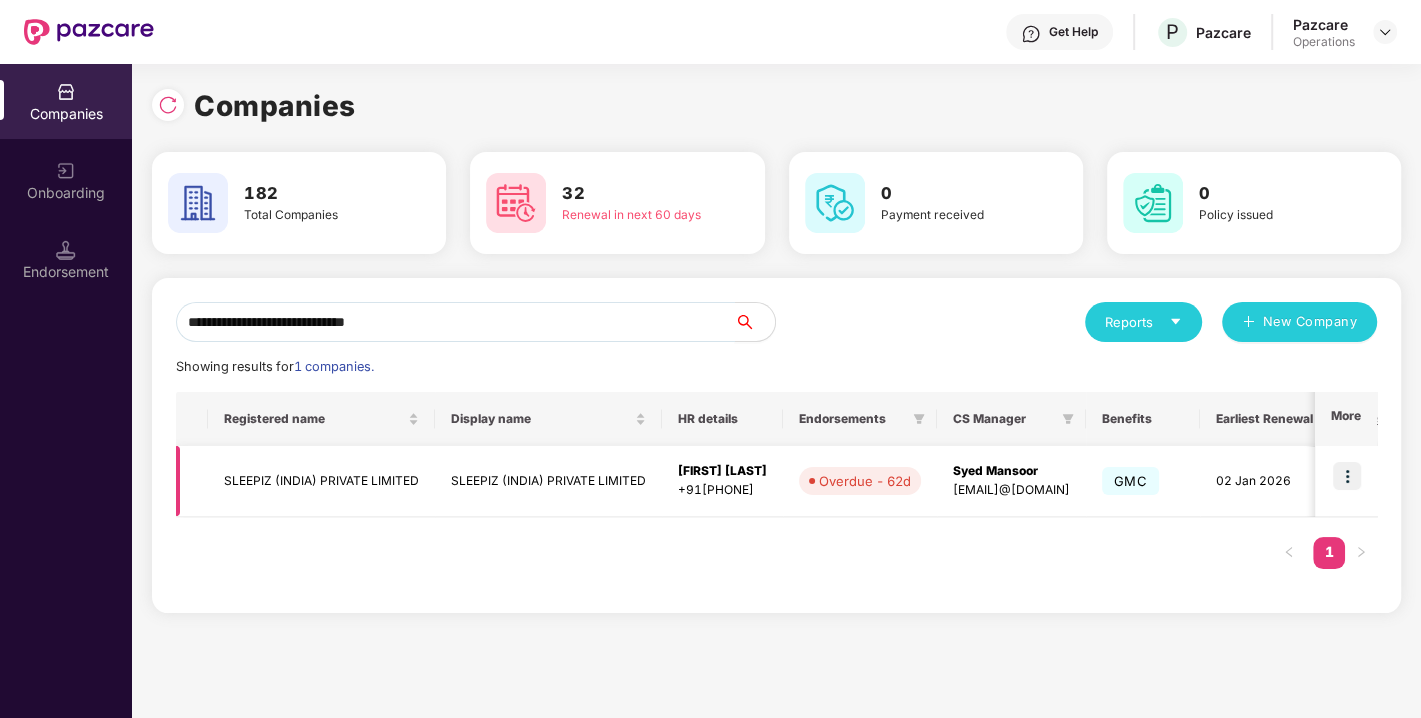 type on "**********" 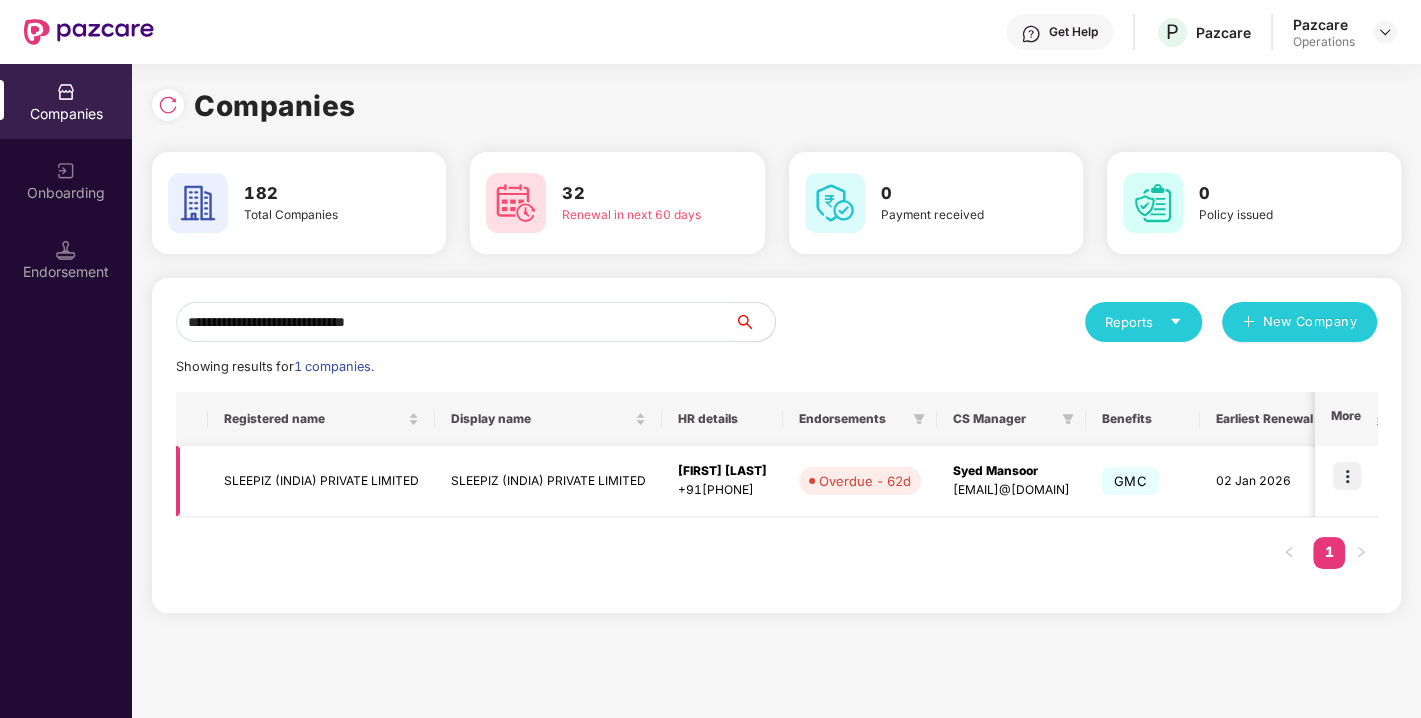 click at bounding box center [1347, 476] 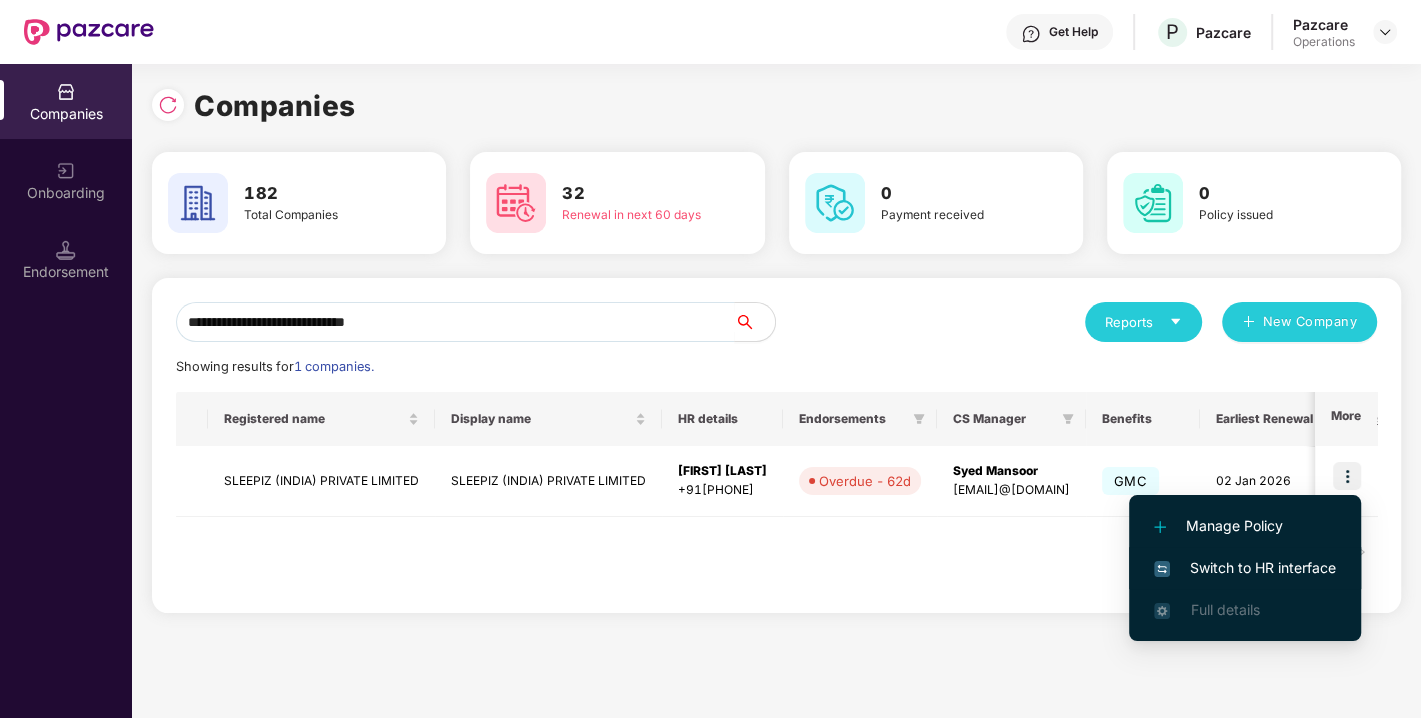 click on "Switch to HR interface" at bounding box center [1245, 568] 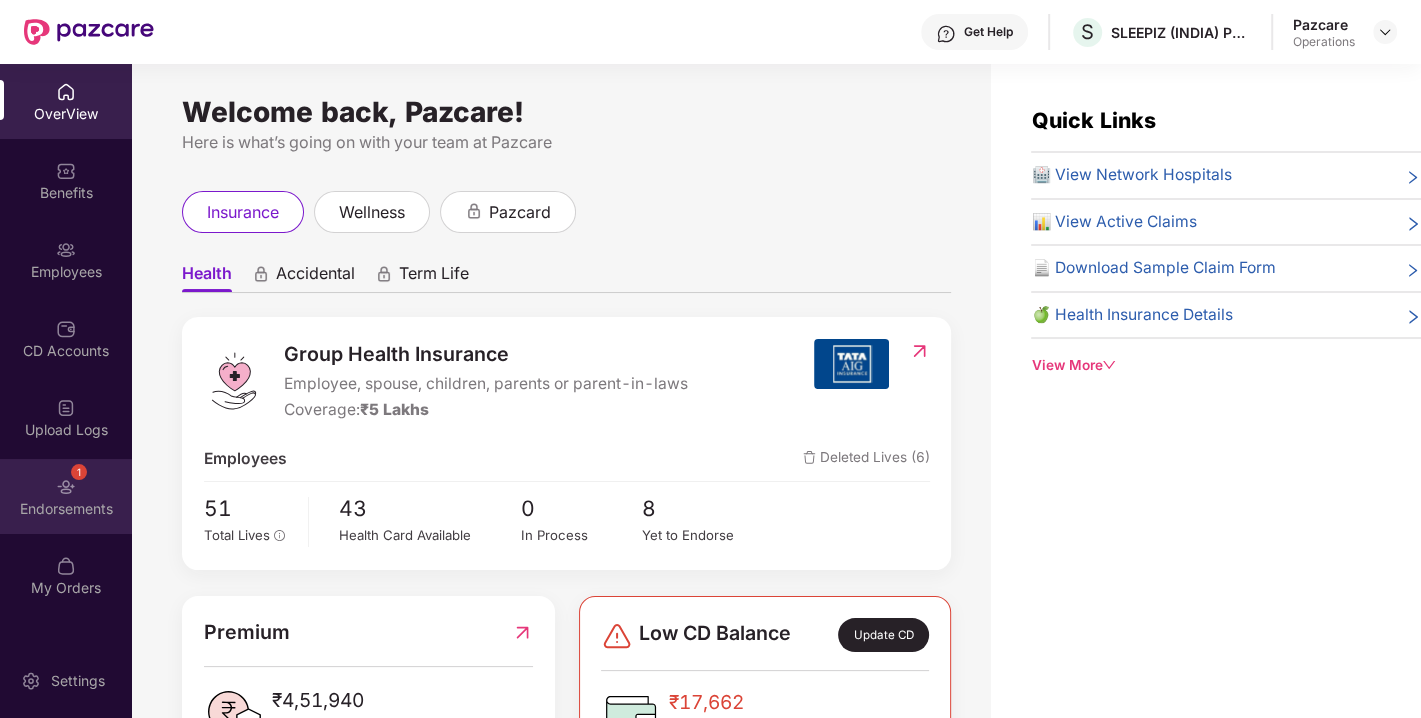 click at bounding box center (66, 487) 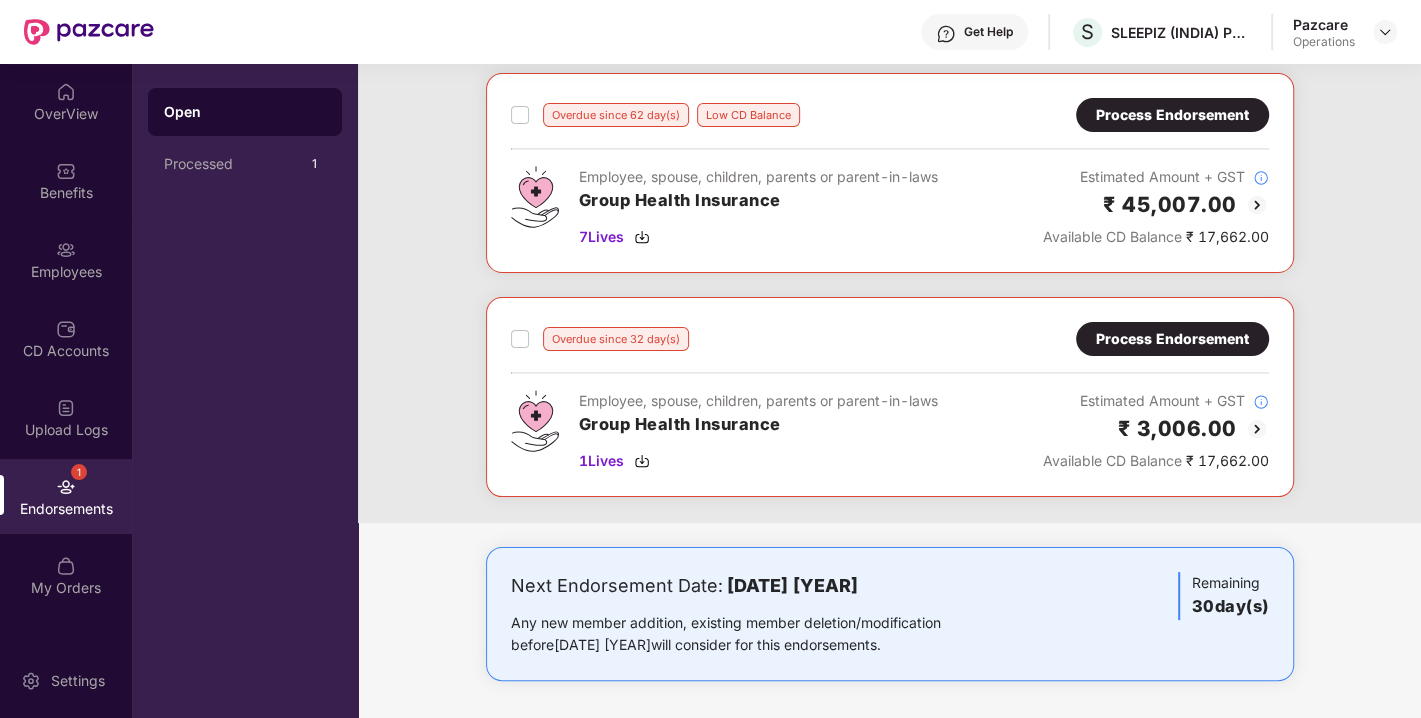 scroll, scrollTop: 0, scrollLeft: 0, axis: both 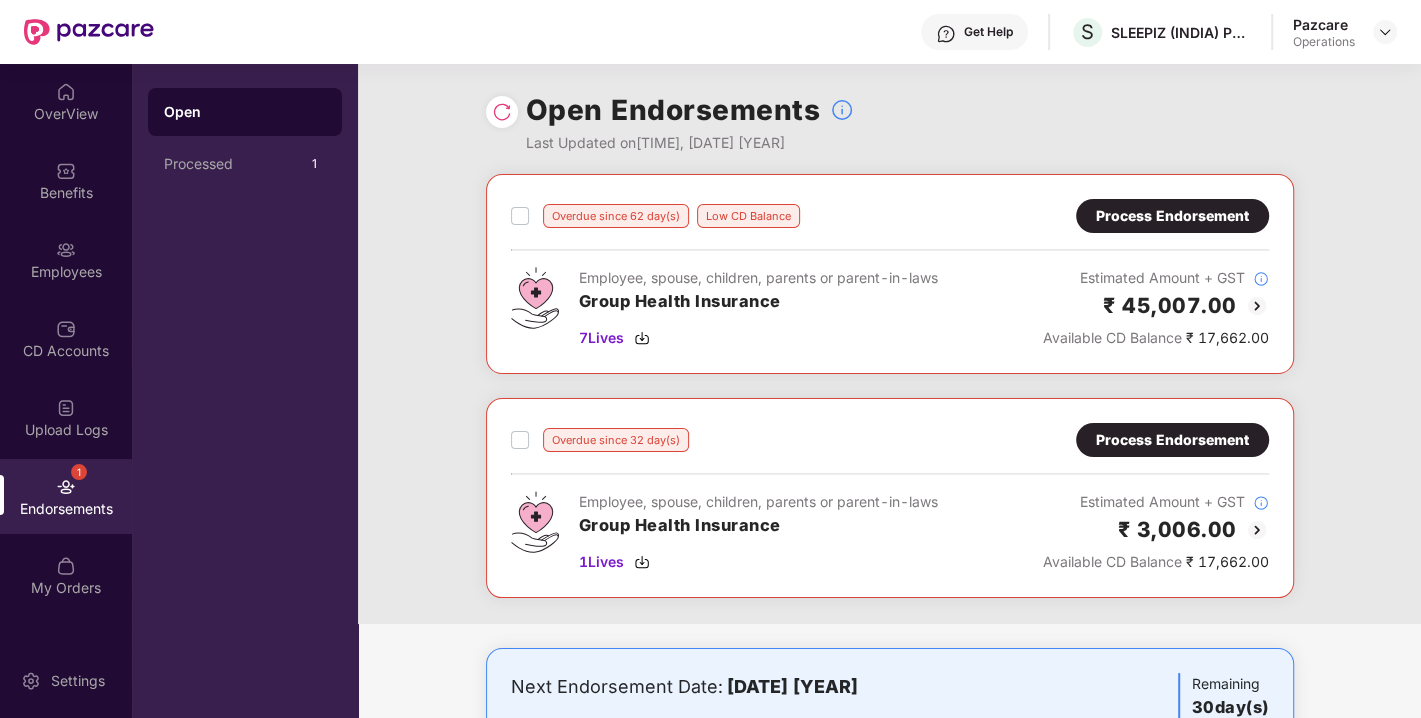 click on "Process Endorsement" at bounding box center (1172, 440) 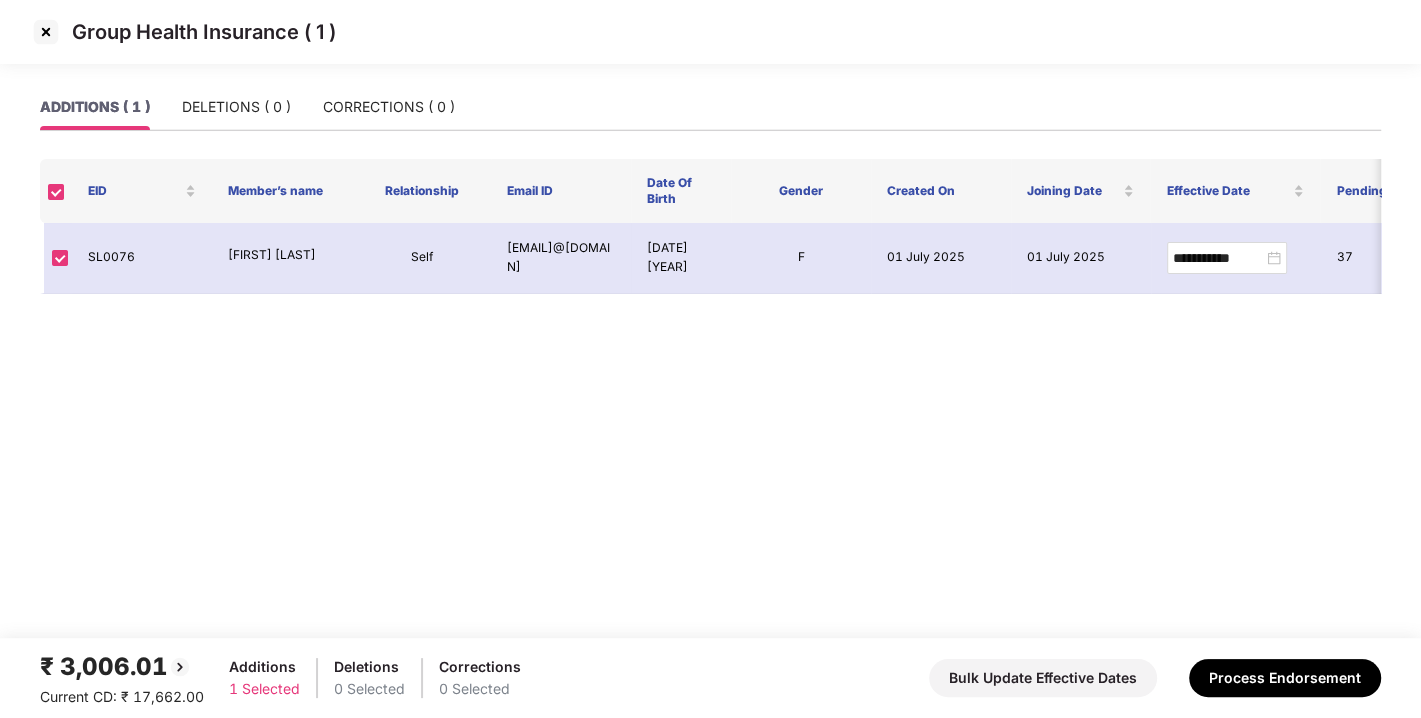 click at bounding box center [46, 32] 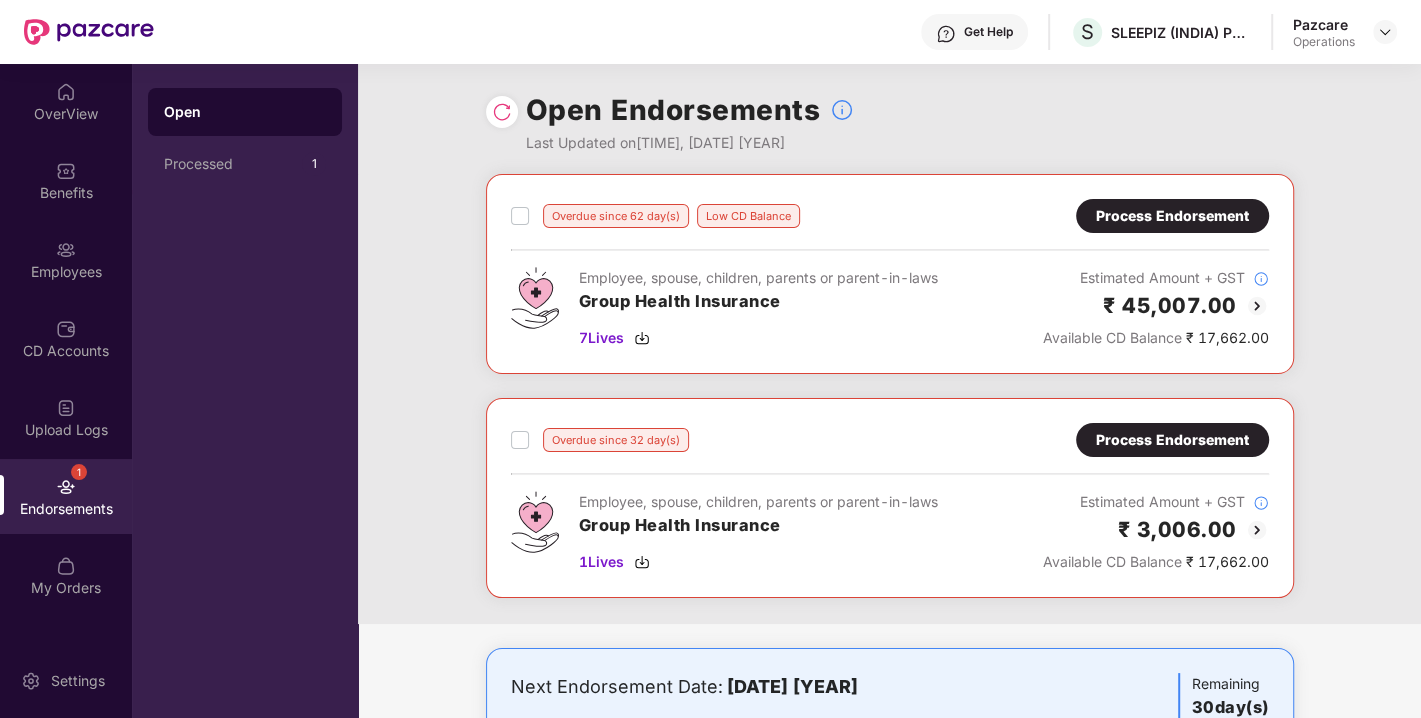 click on "Process Endorsement" at bounding box center [1172, 216] 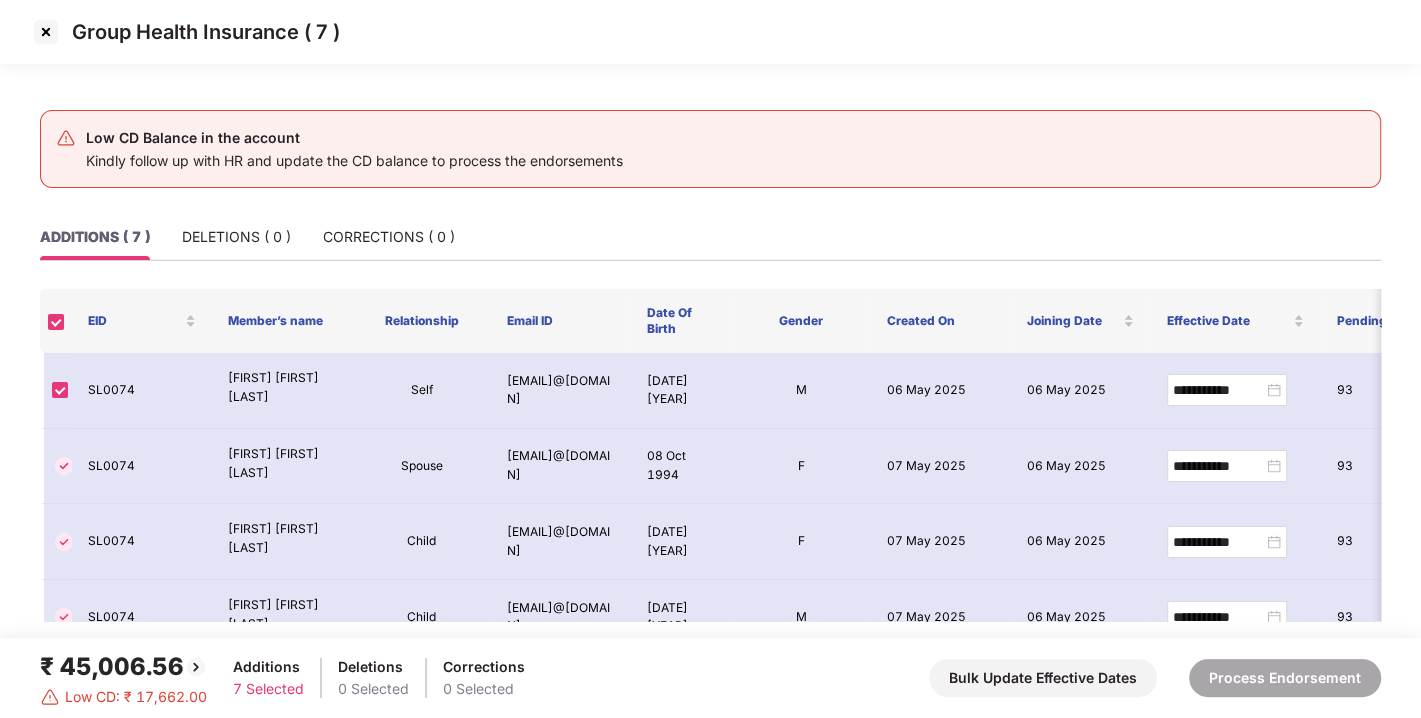 click at bounding box center [46, 32] 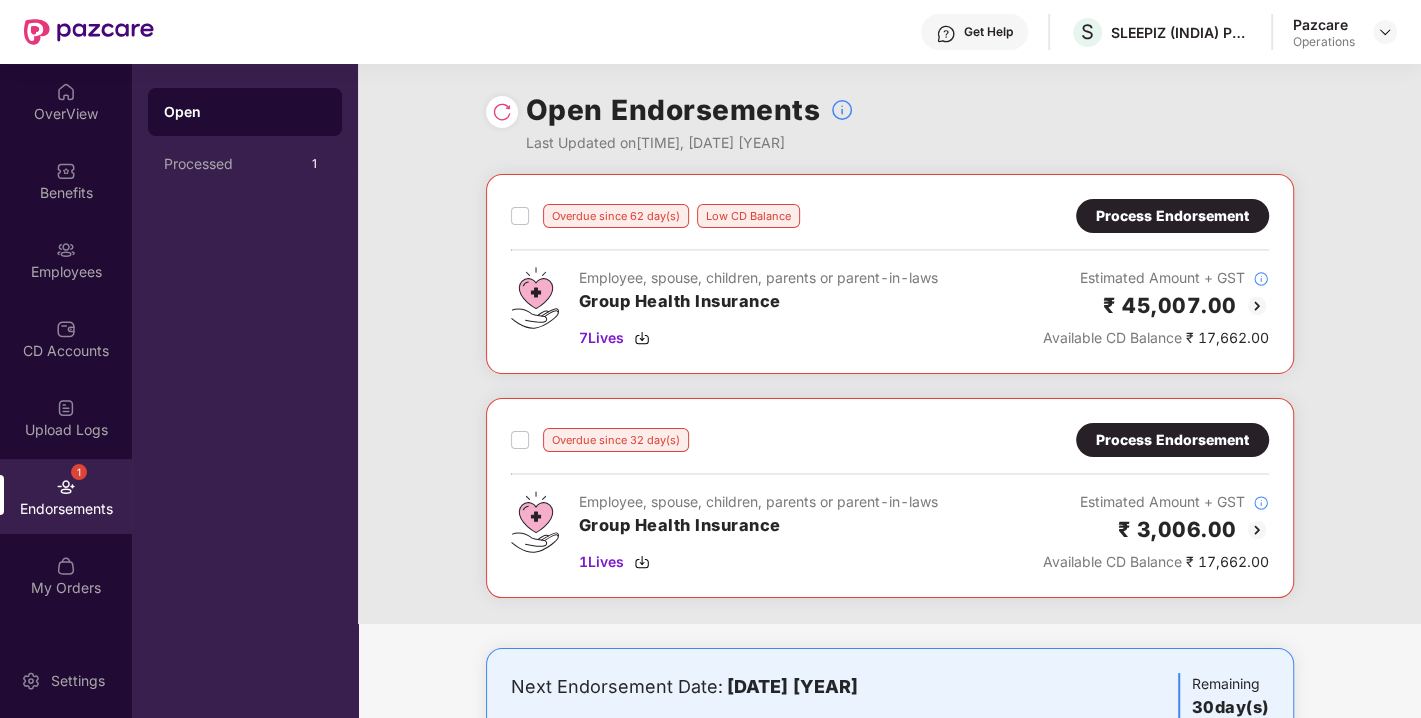 click at bounding box center [1385, 32] 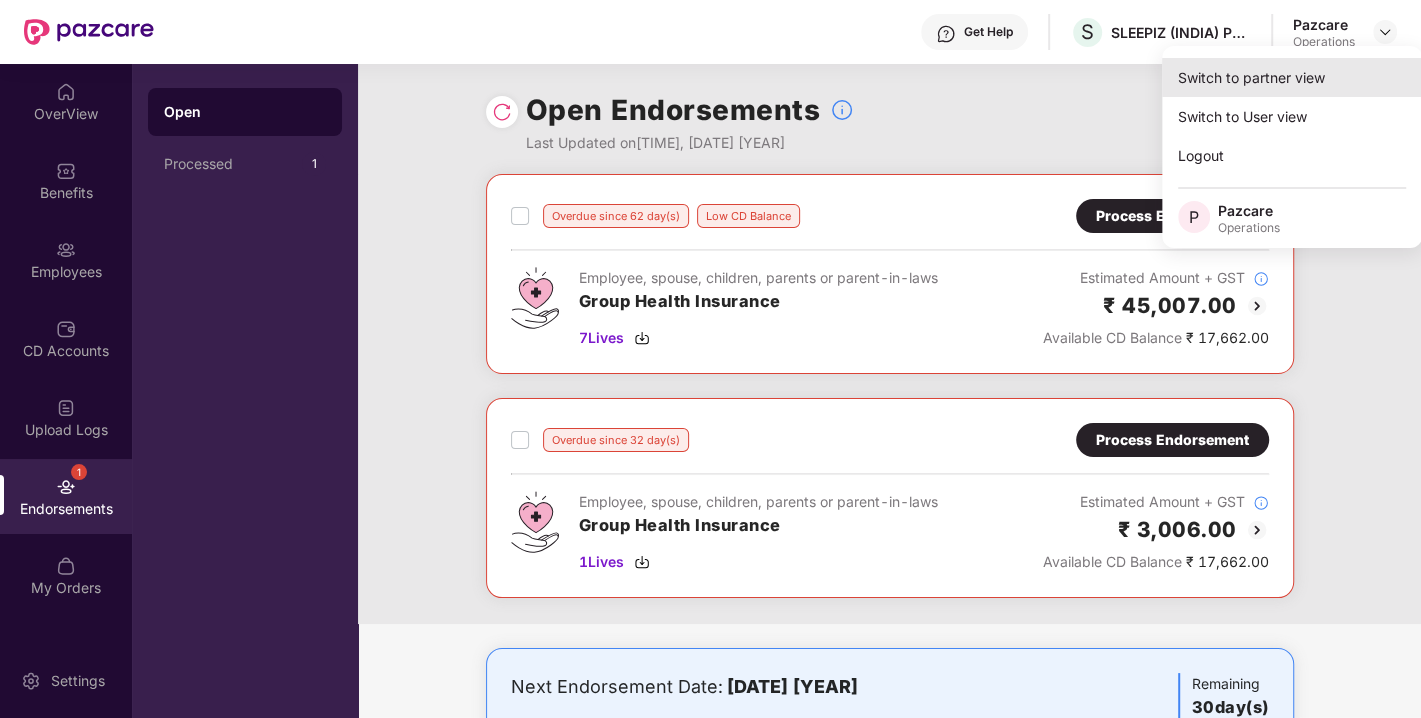 click on "Switch to partner view" at bounding box center [1292, 77] 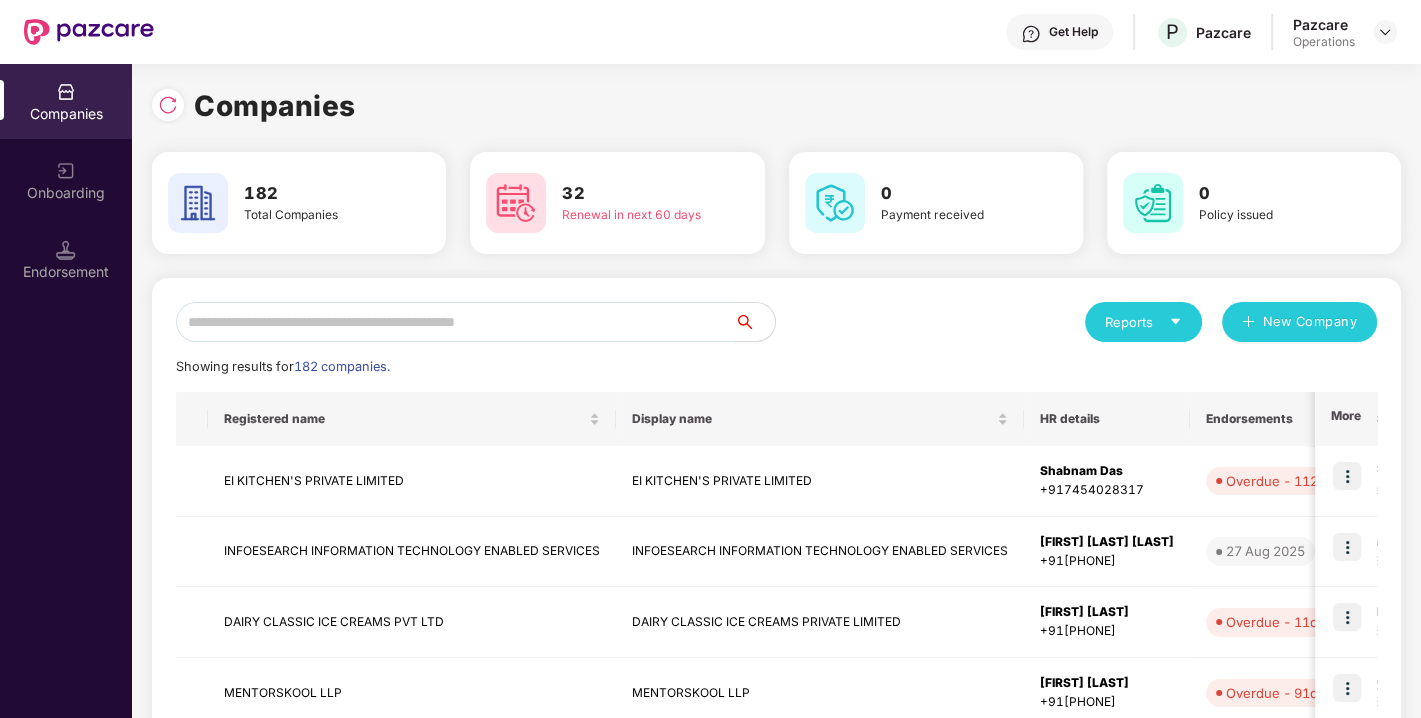 click at bounding box center [455, 322] 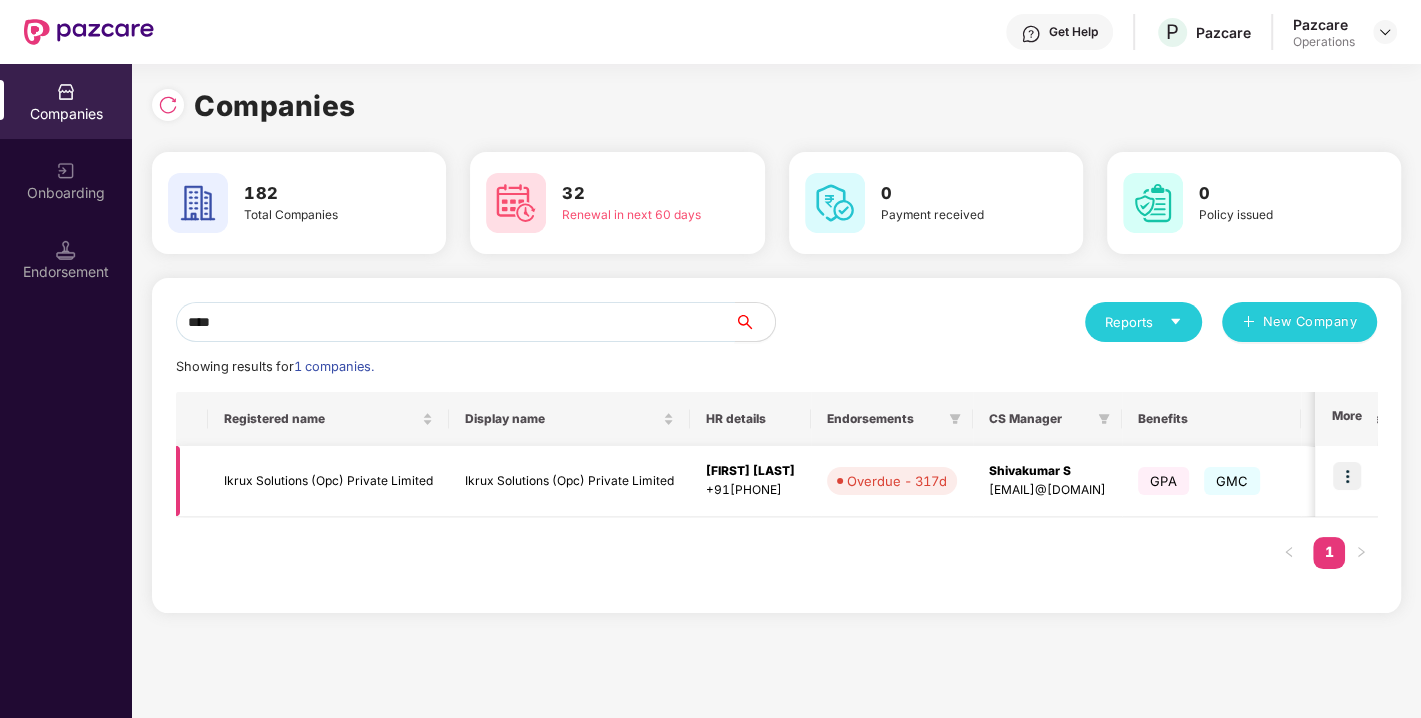 type on "****" 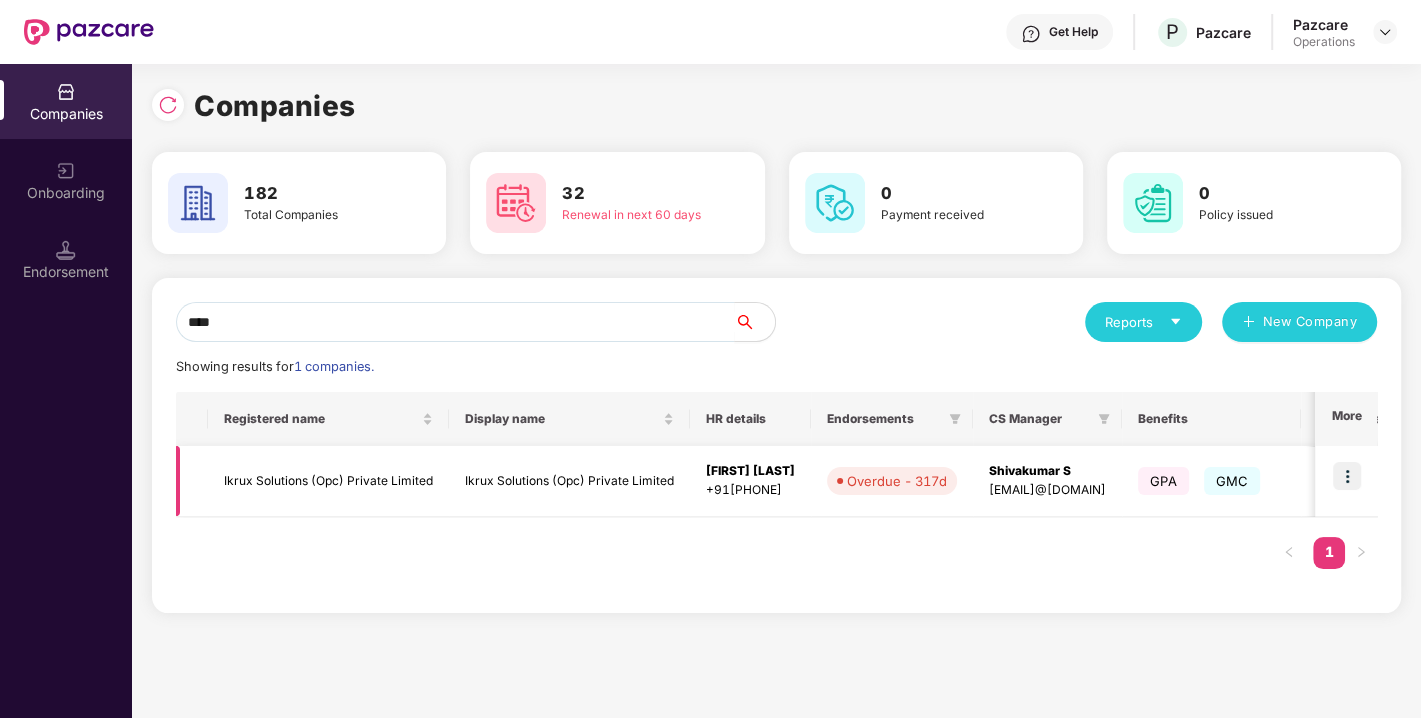 click on "Ikrux Solutions (Opc) Private Limited" at bounding box center [328, 481] 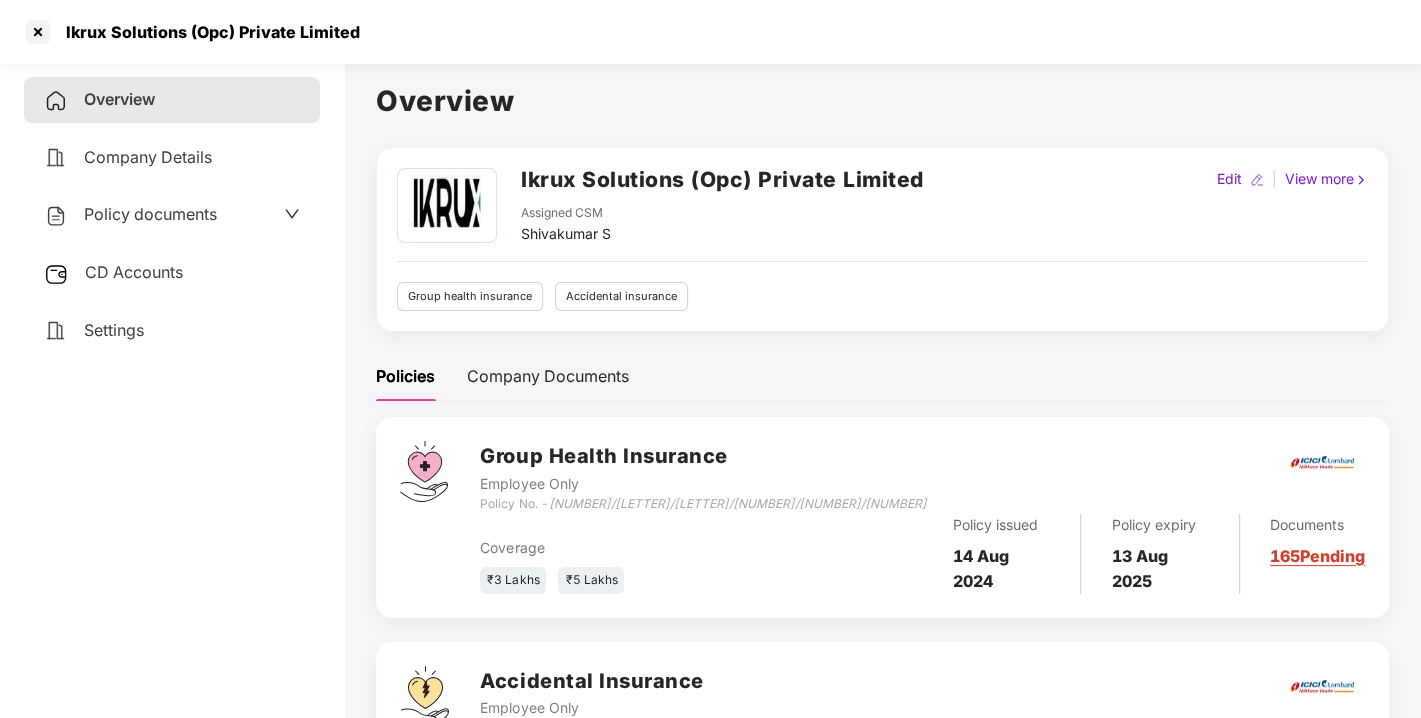 click on "CD Accounts" at bounding box center [134, 272] 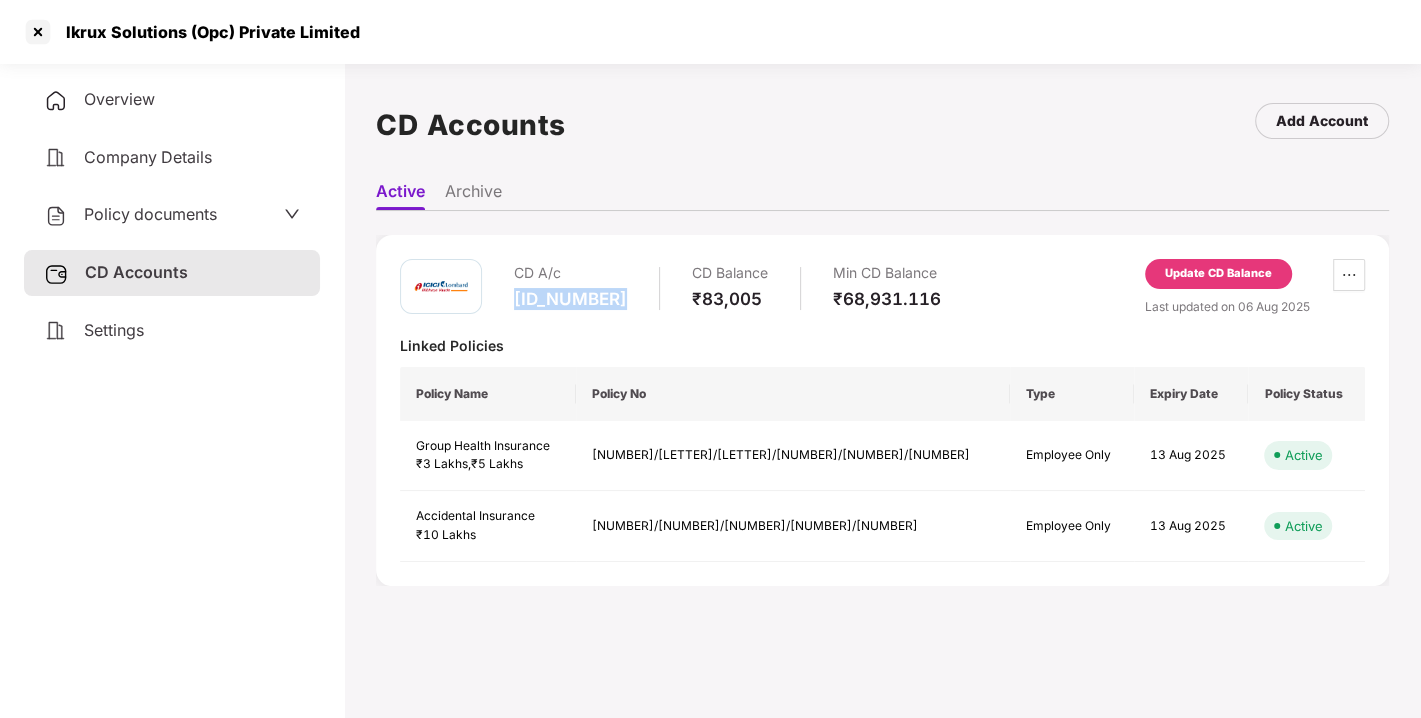 drag, startPoint x: 511, startPoint y: 291, endPoint x: 671, endPoint y: 297, distance: 160.11246 